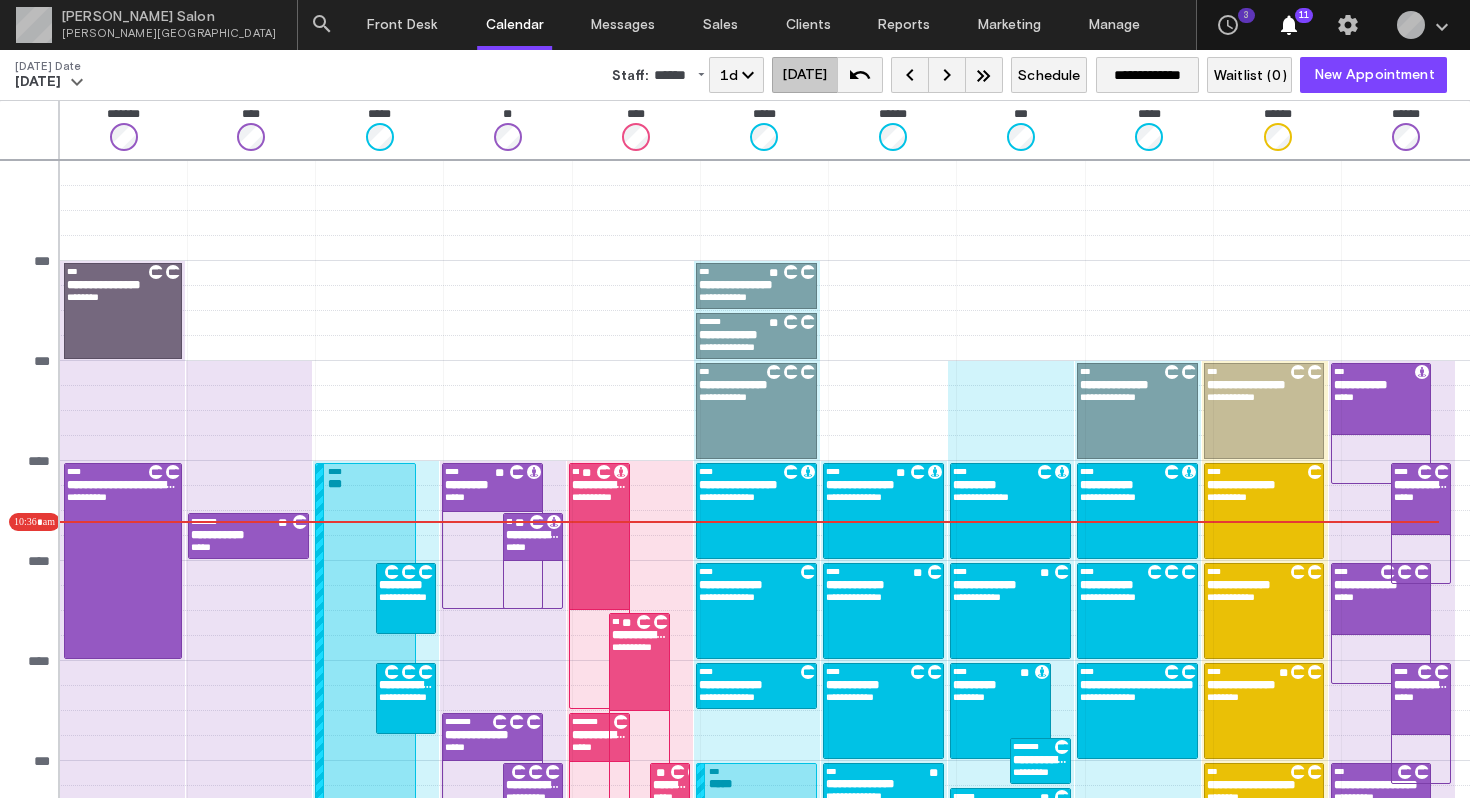 scroll, scrollTop: 0, scrollLeft: 0, axis: both 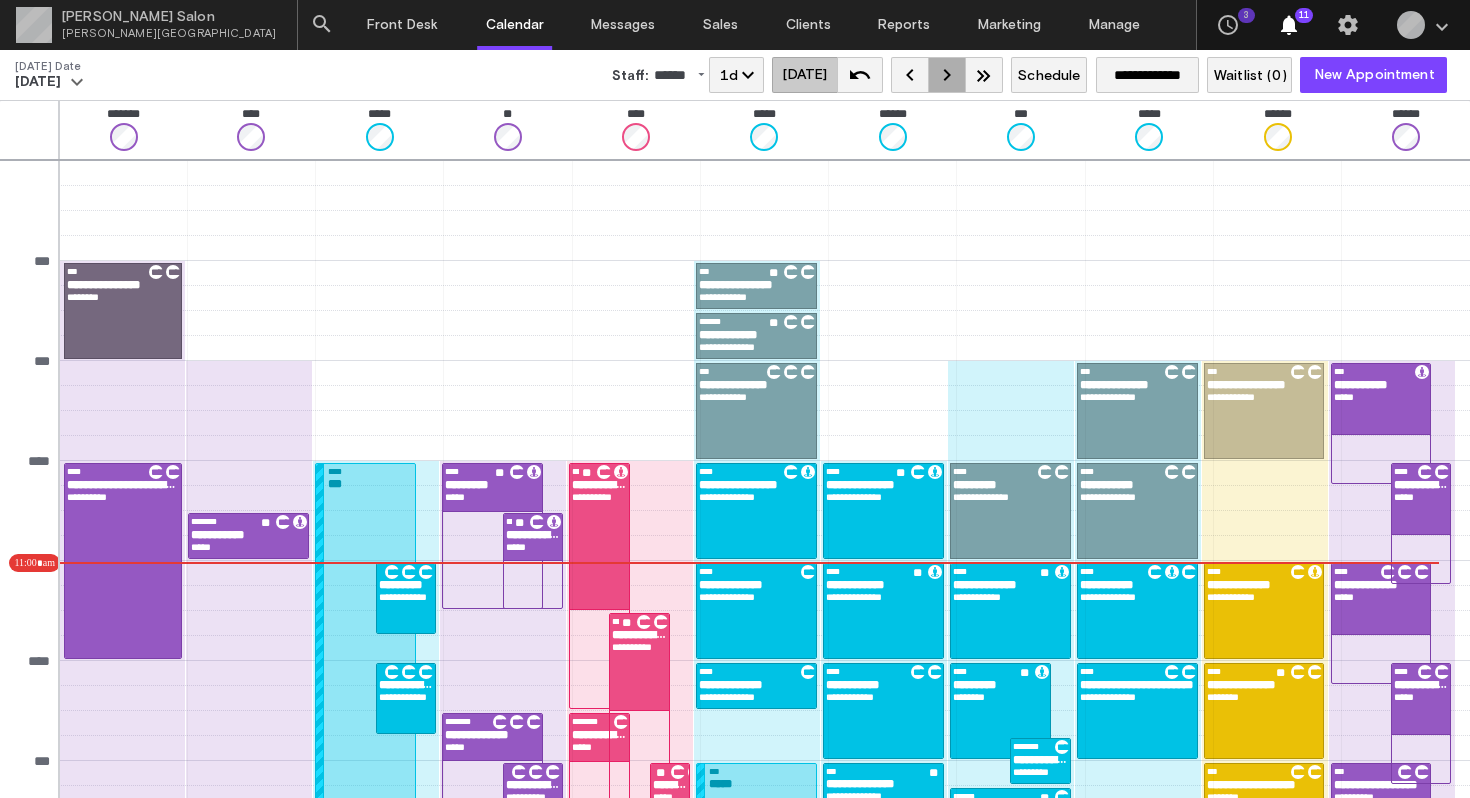 click on "keyboard_arrow_right" at bounding box center (947, 75) 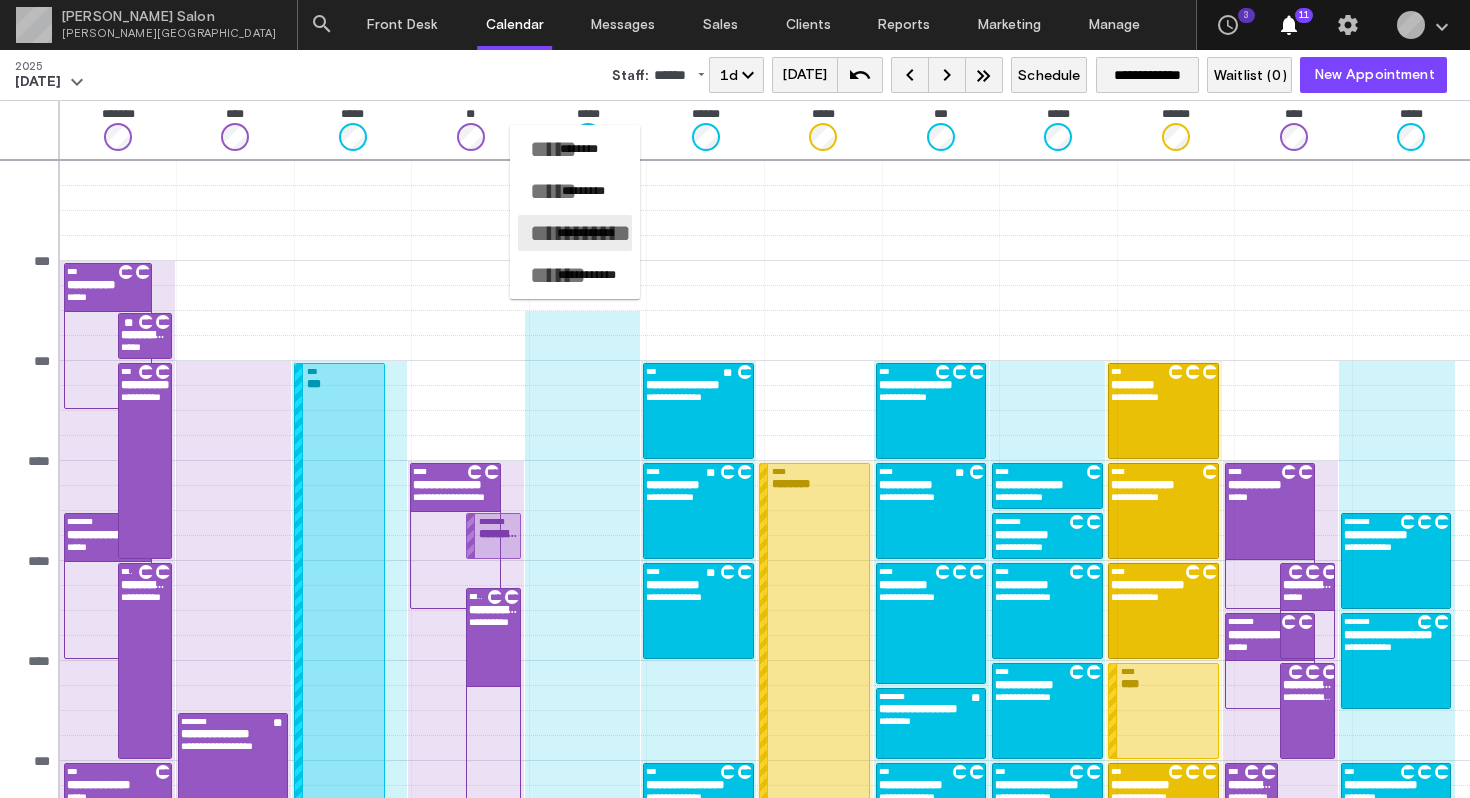 click on "**********" at bounding box center (586, 233) 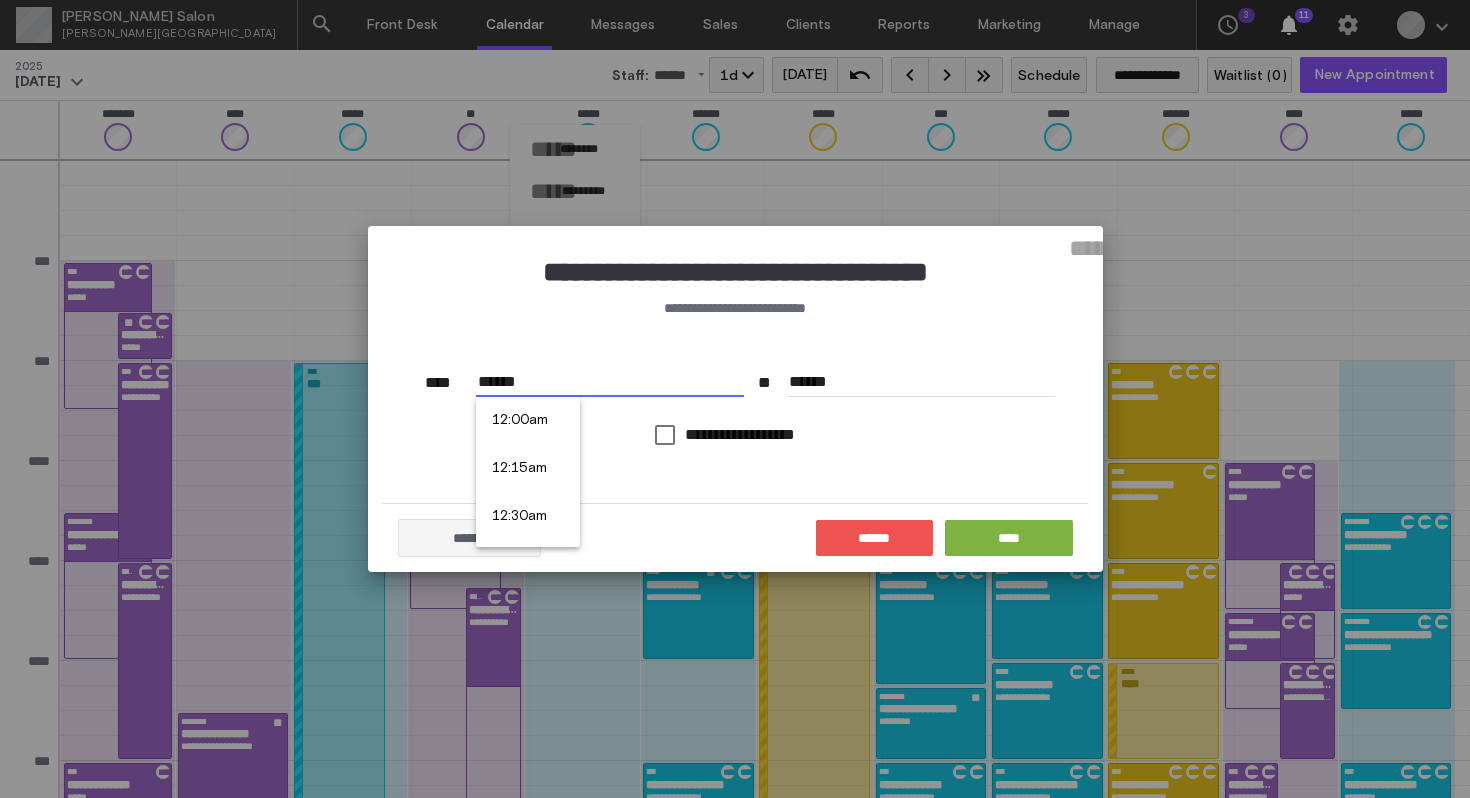 click on "******" at bounding box center [610, 382] 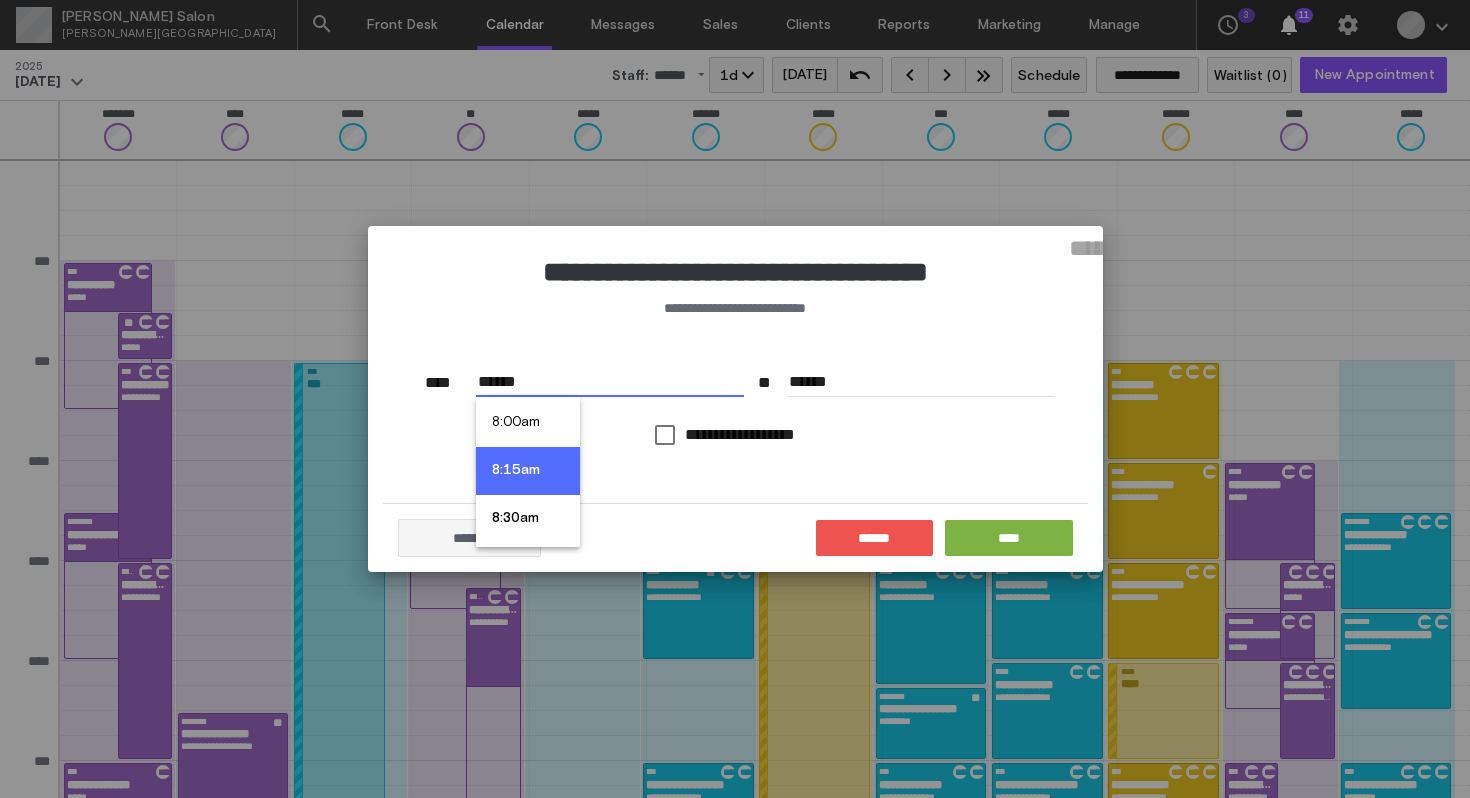 scroll, scrollTop: 1520, scrollLeft: 0, axis: vertical 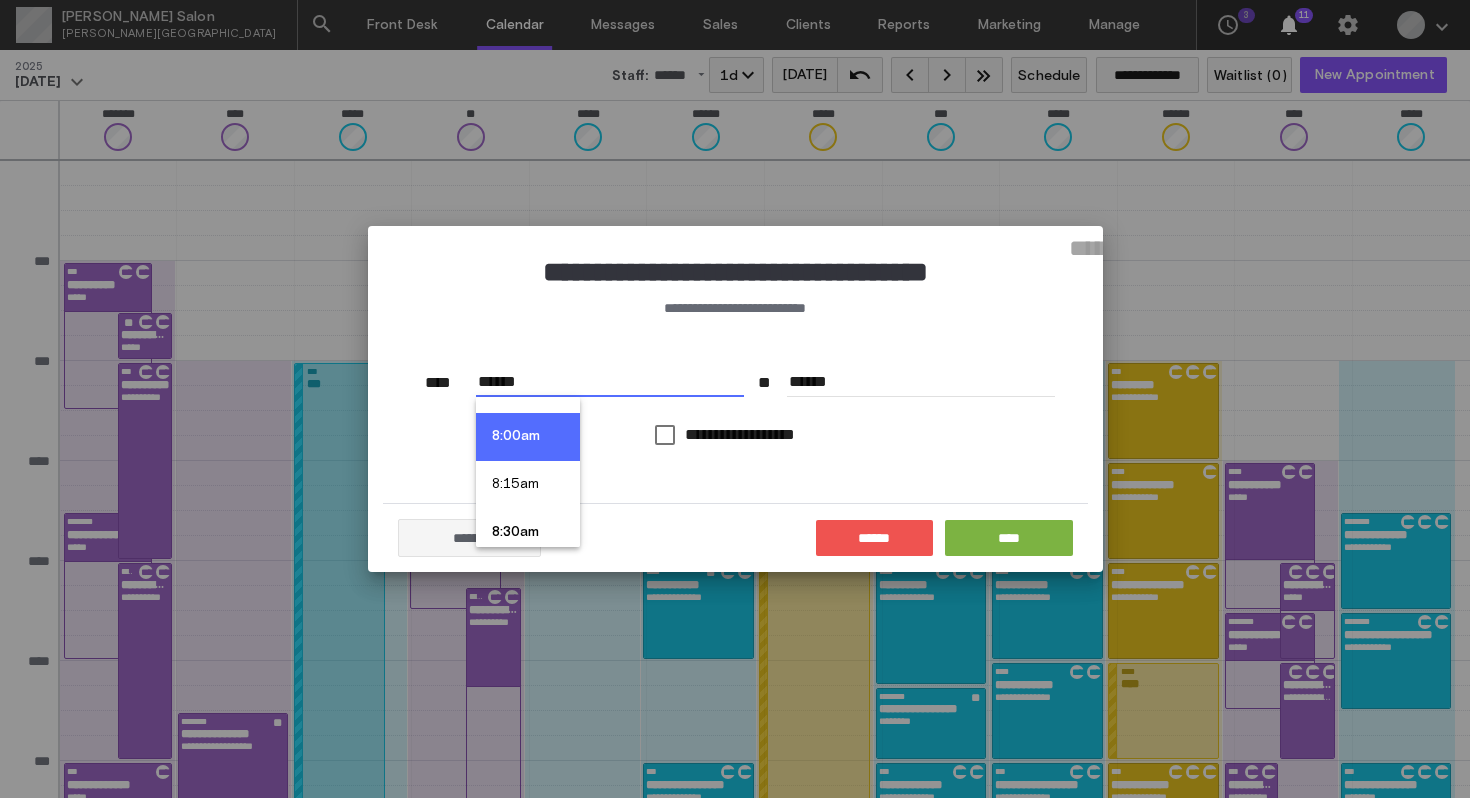 type on "******" 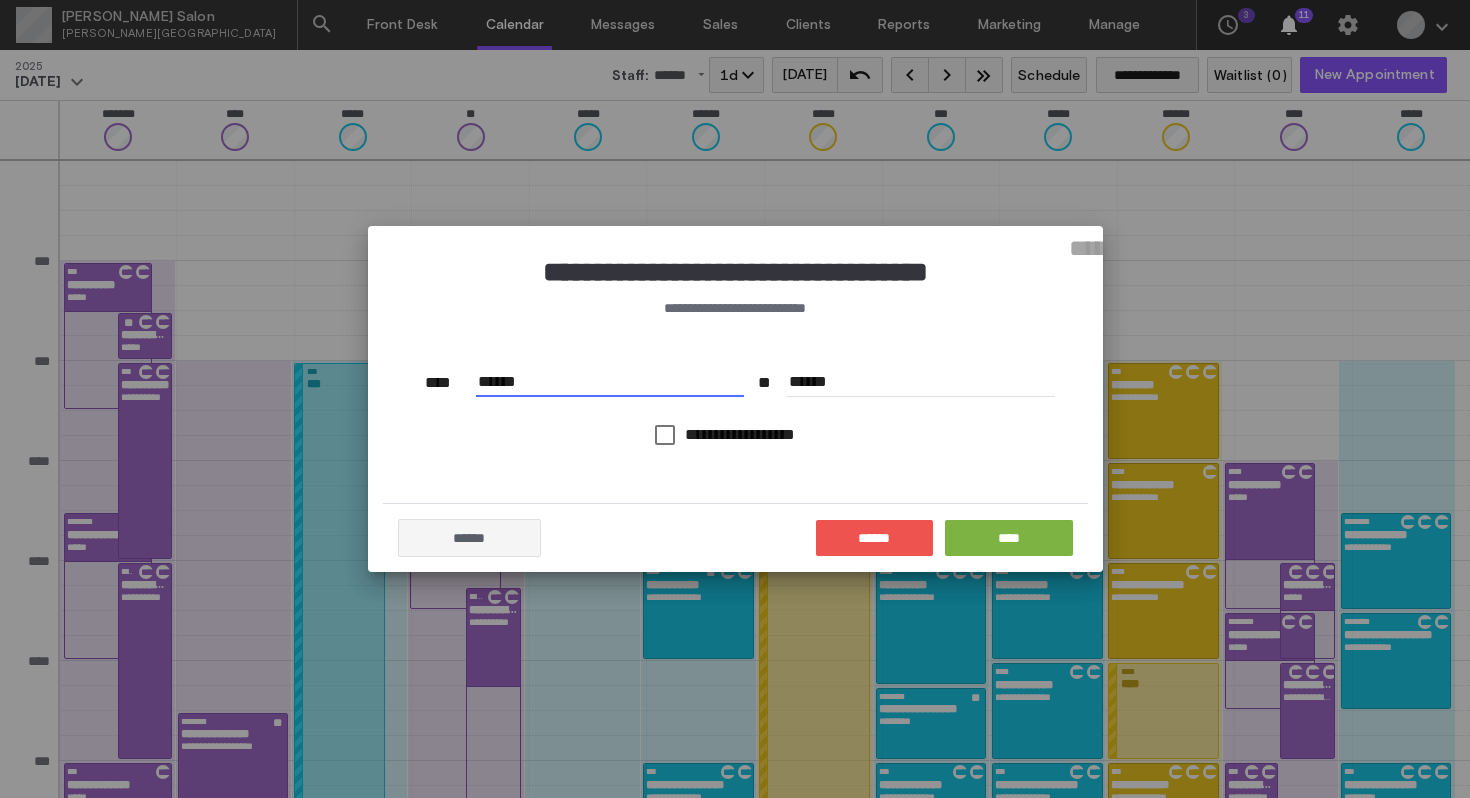 click on "******" at bounding box center [921, 382] 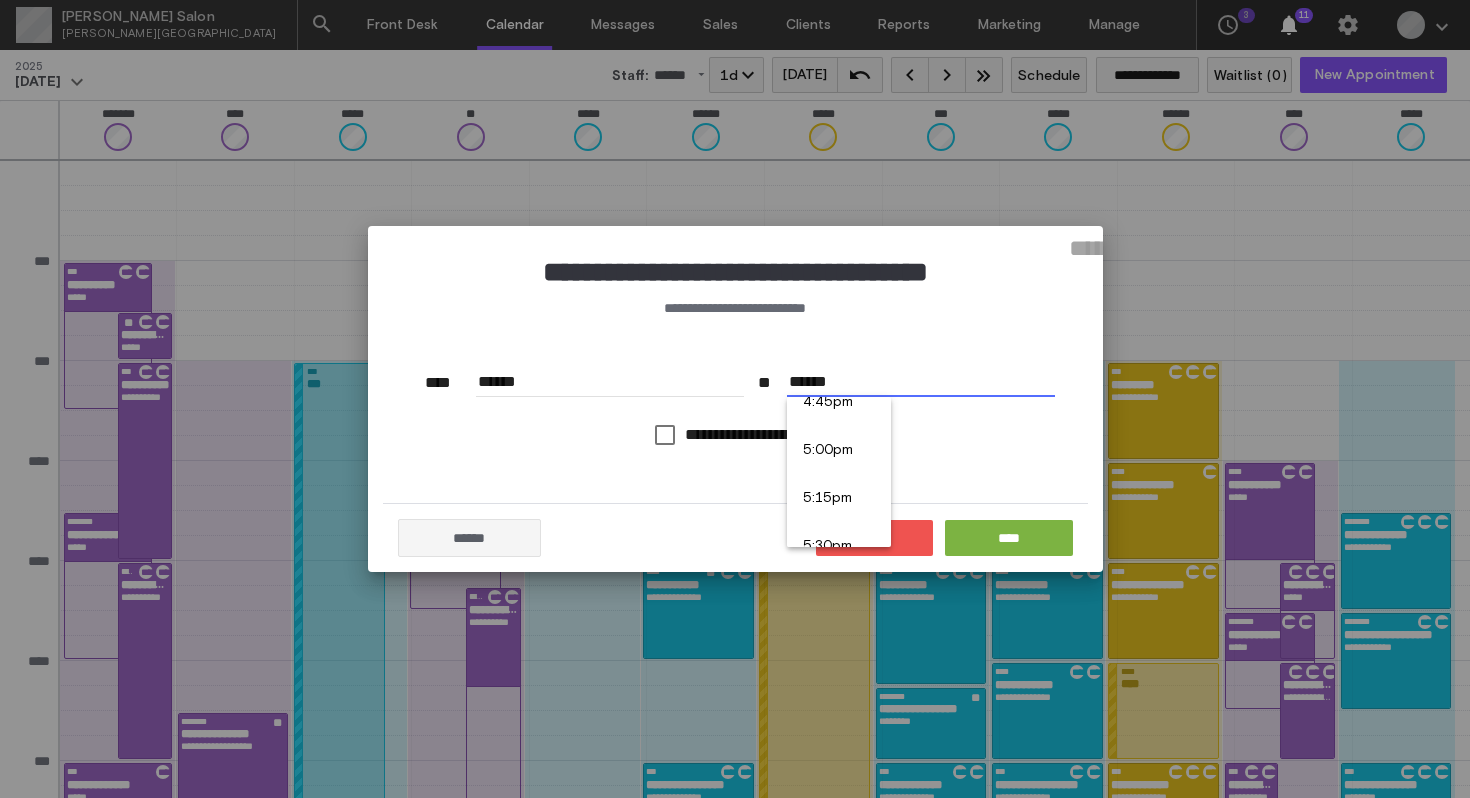 scroll, scrollTop: 3236, scrollLeft: 0, axis: vertical 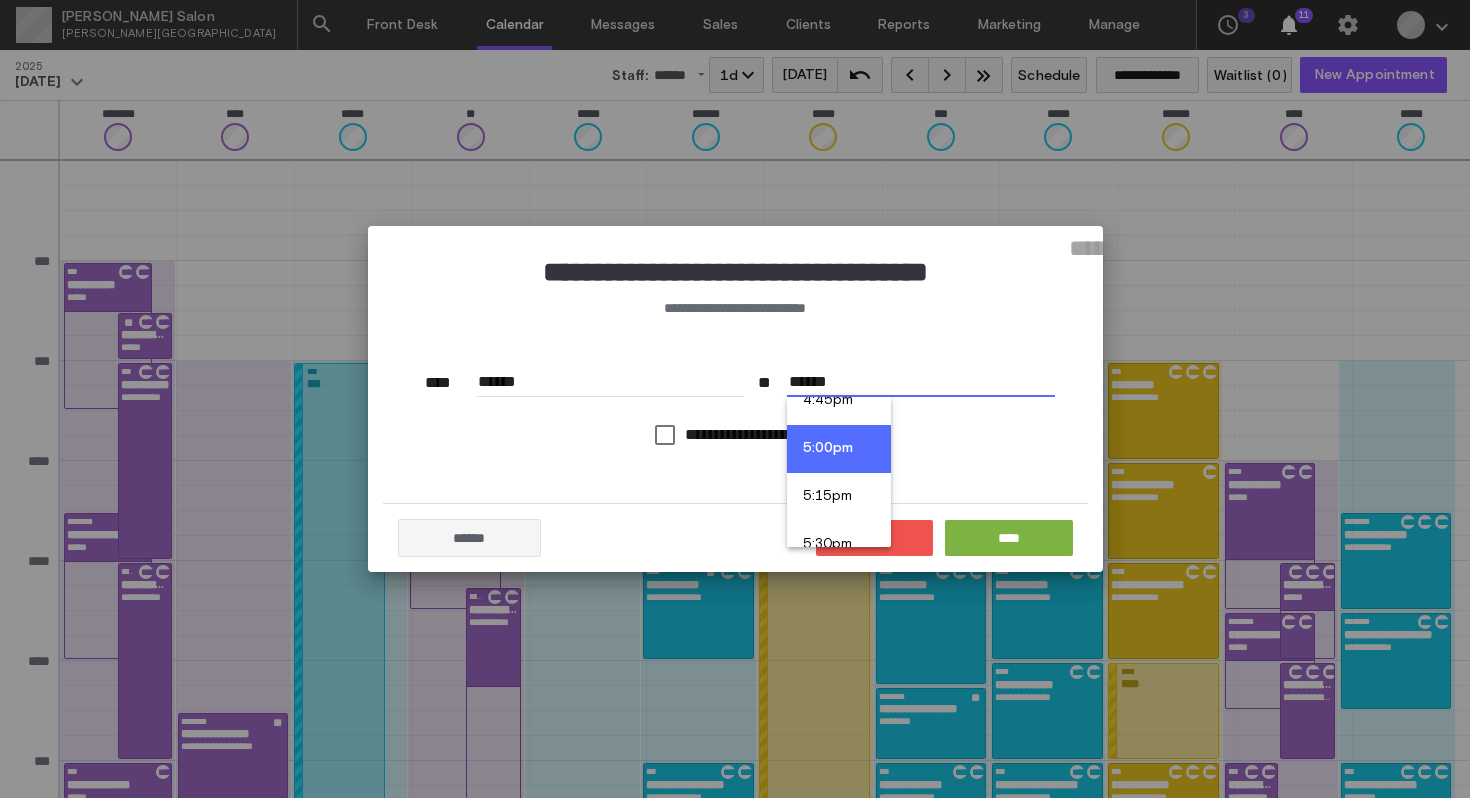 type on "******" 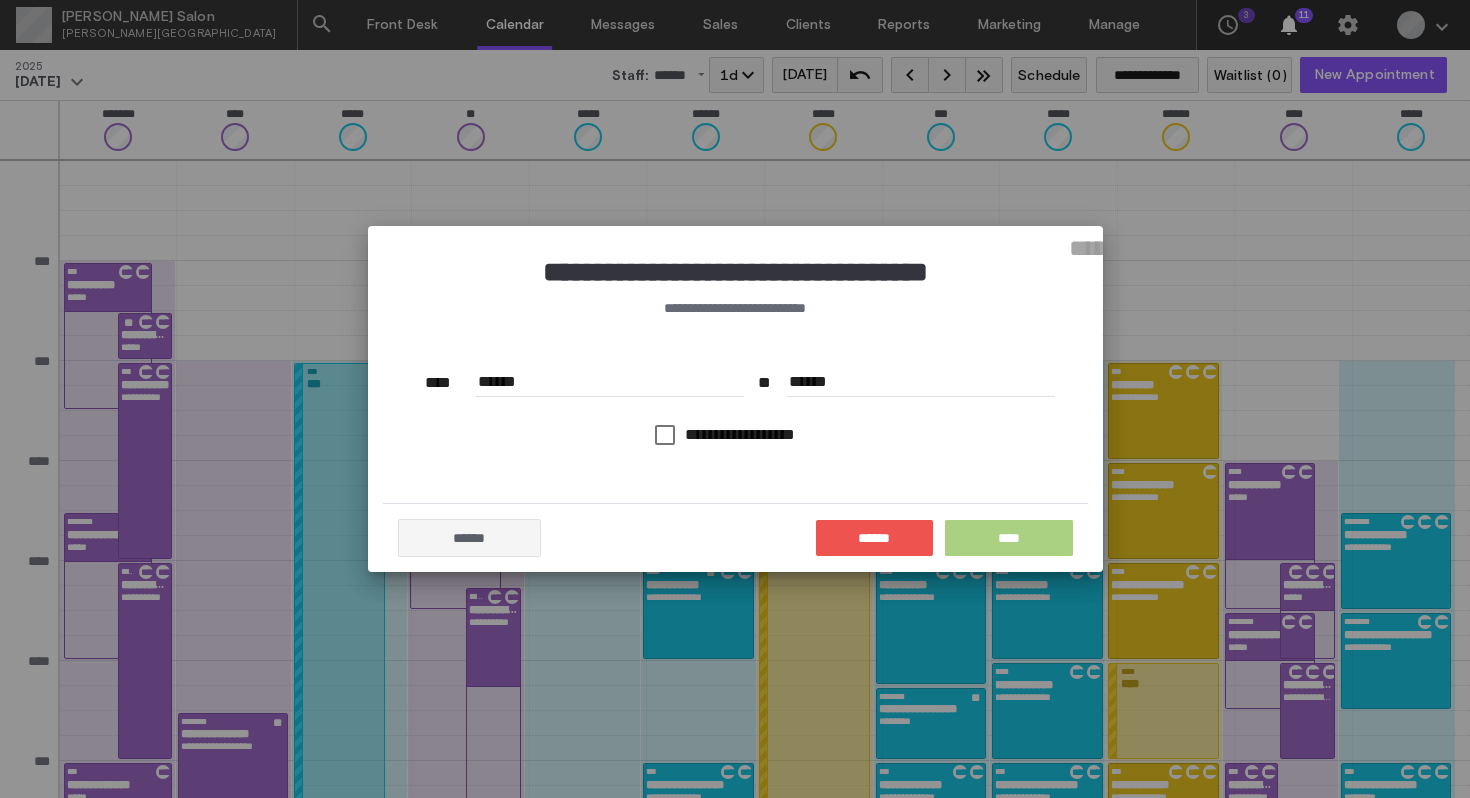 click on "**********" at bounding box center (1009, 538) 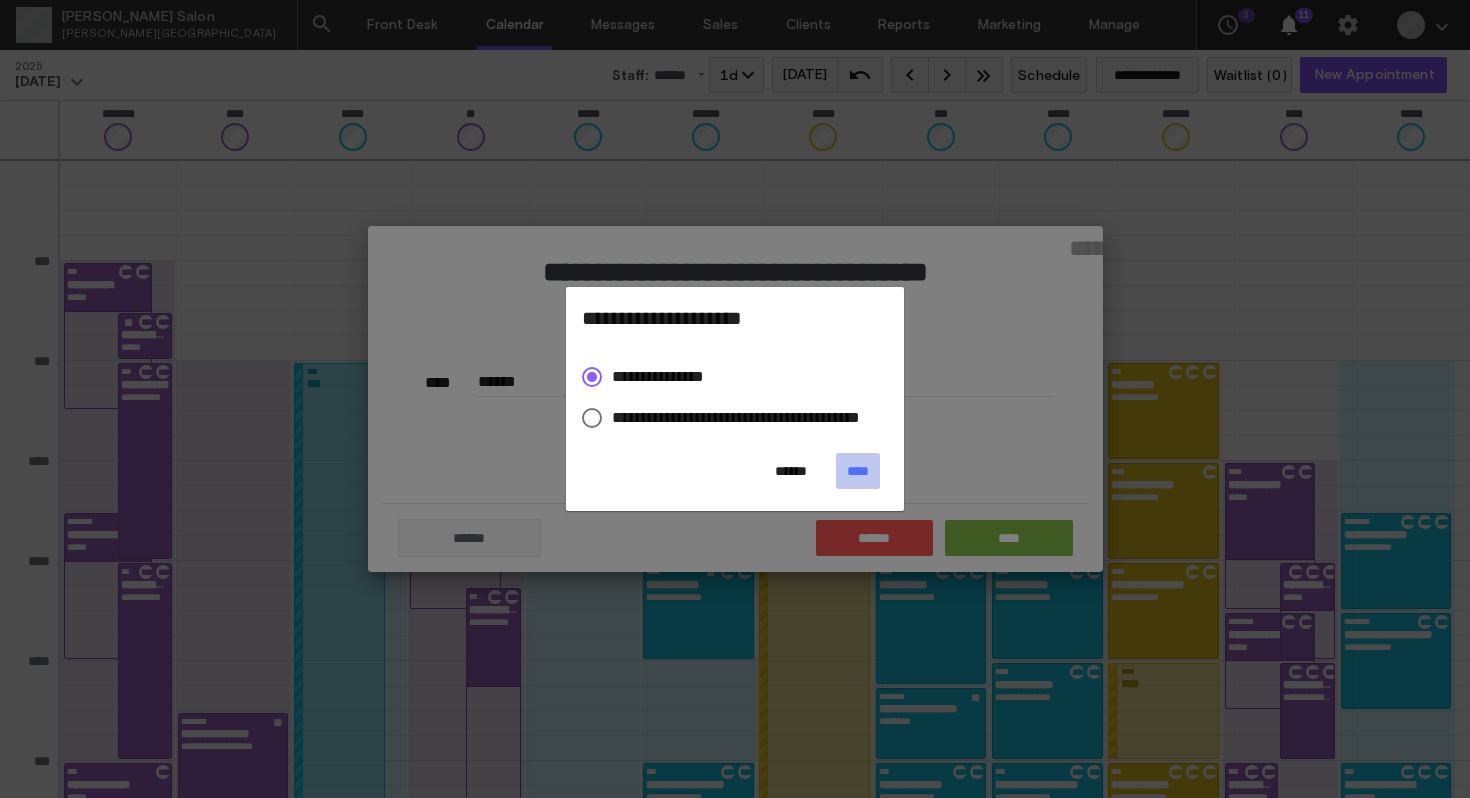 click on "****" 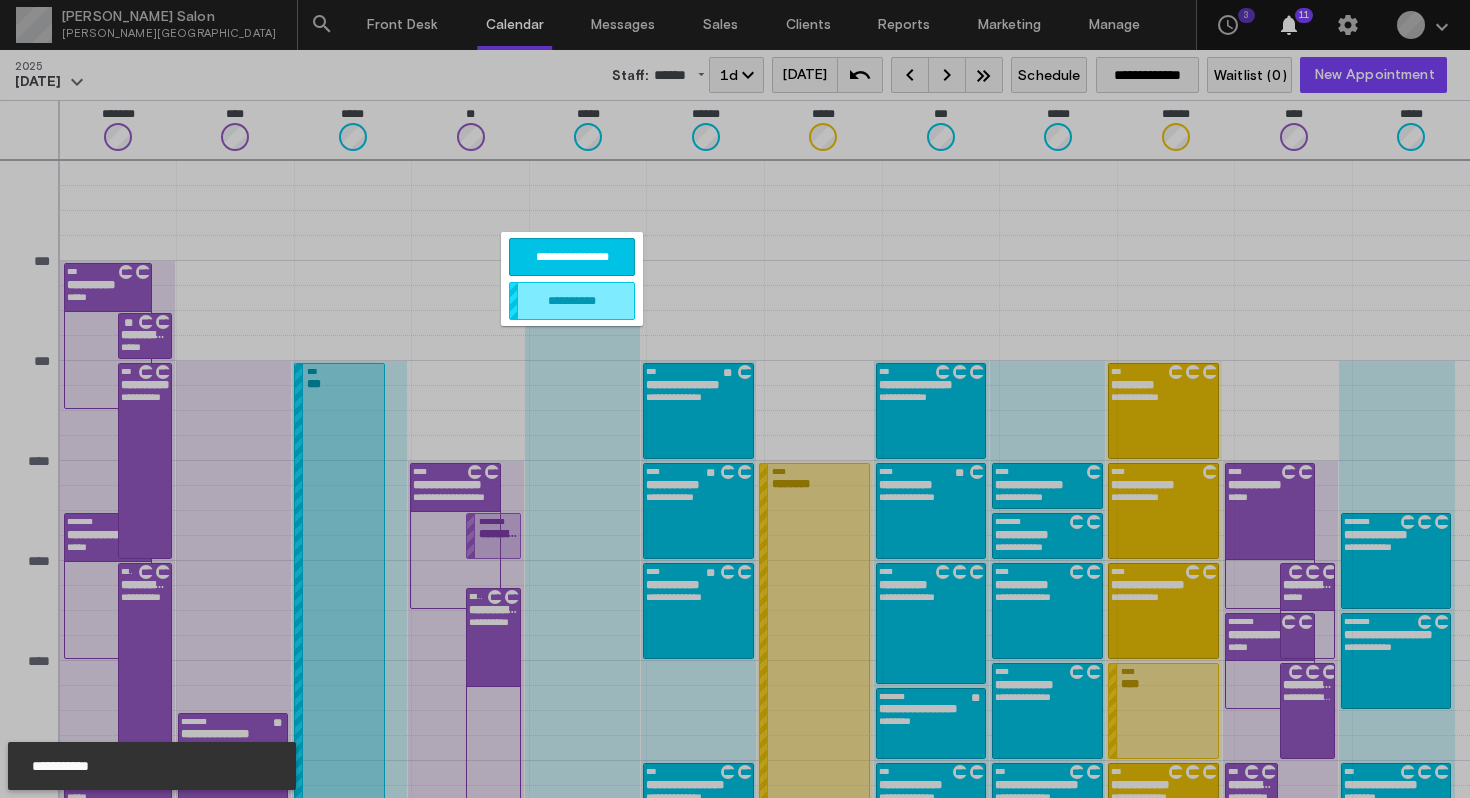 click on "**********" at bounding box center [572, 257] 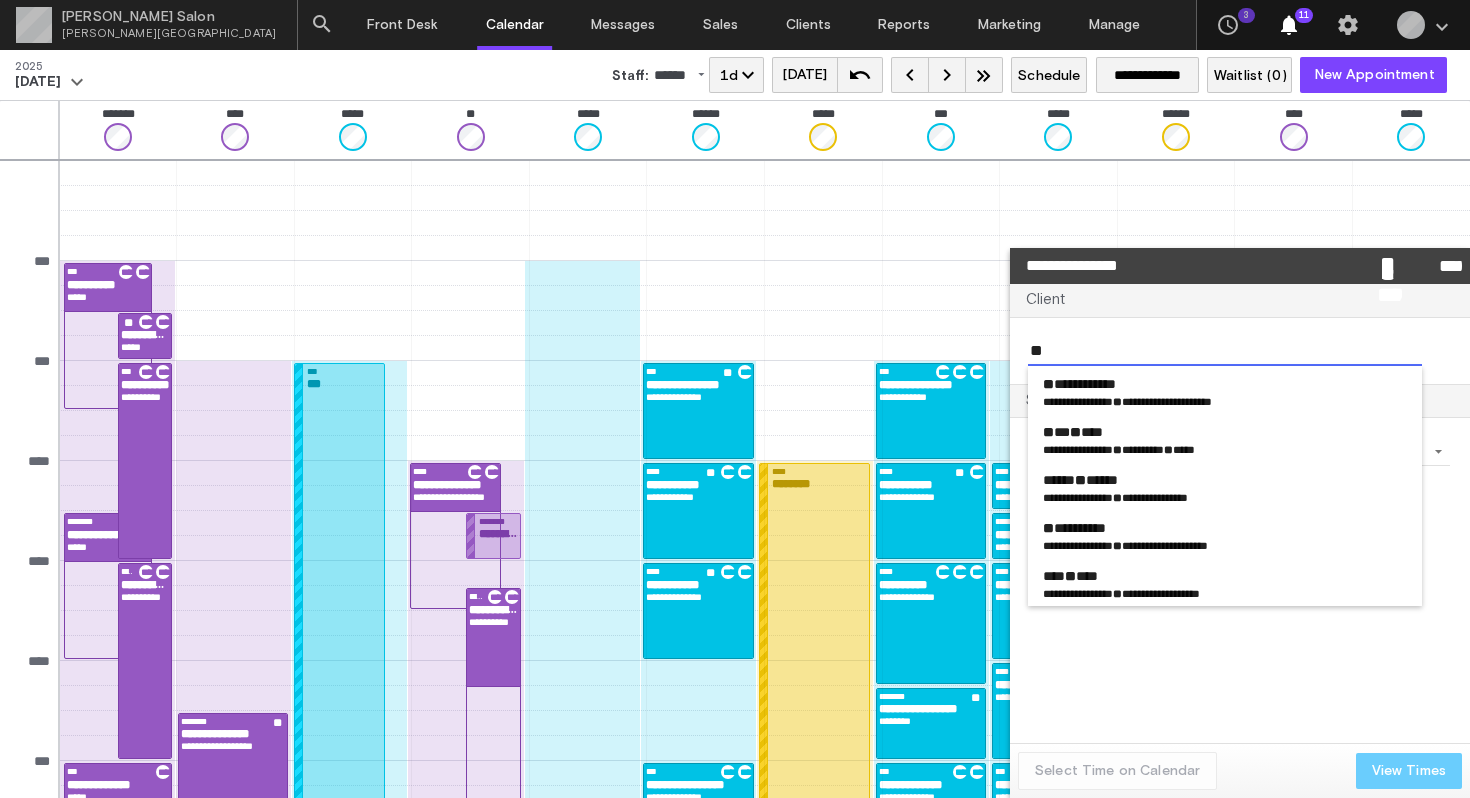 type on "*" 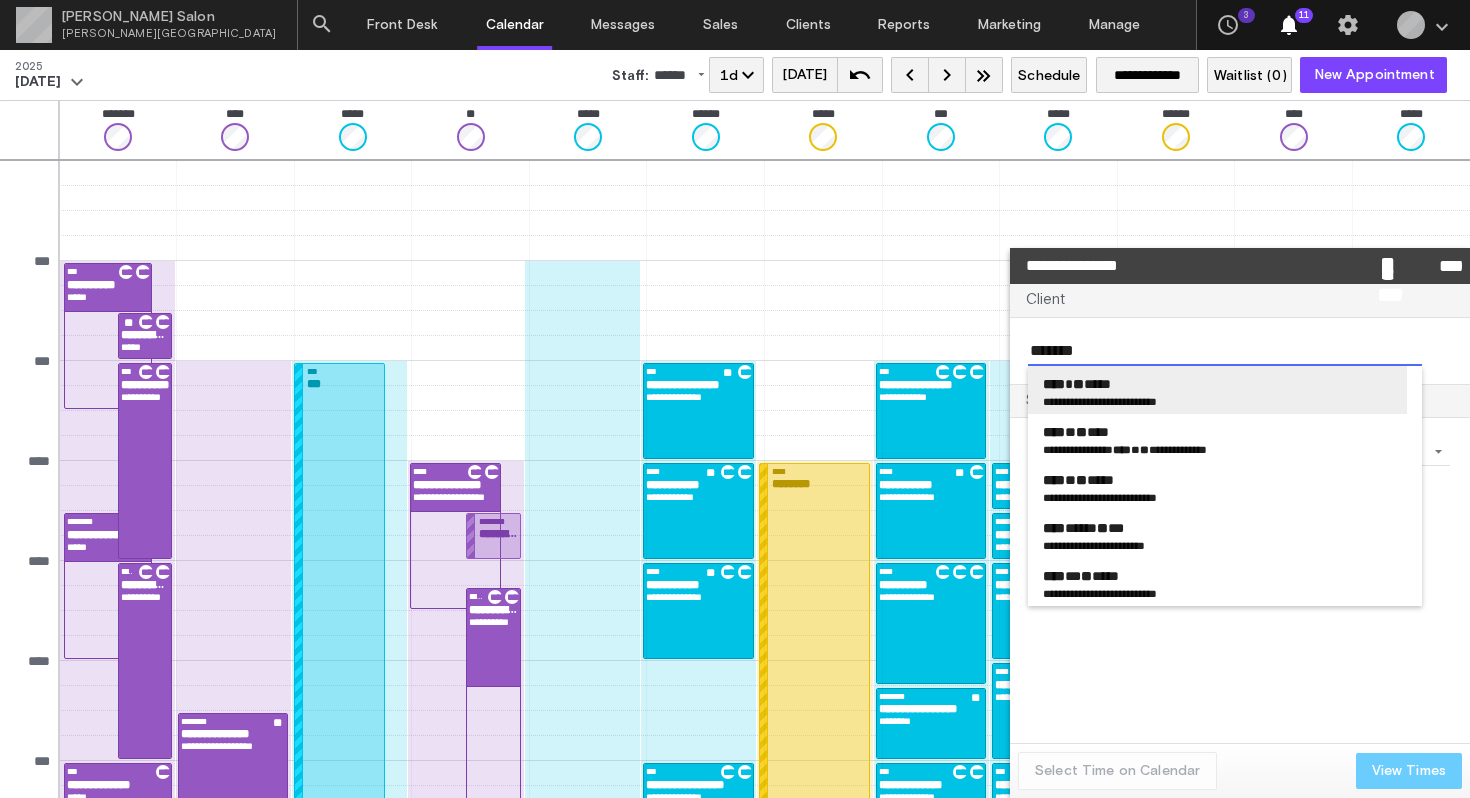 click on "****" at bounding box center (1054, 384) 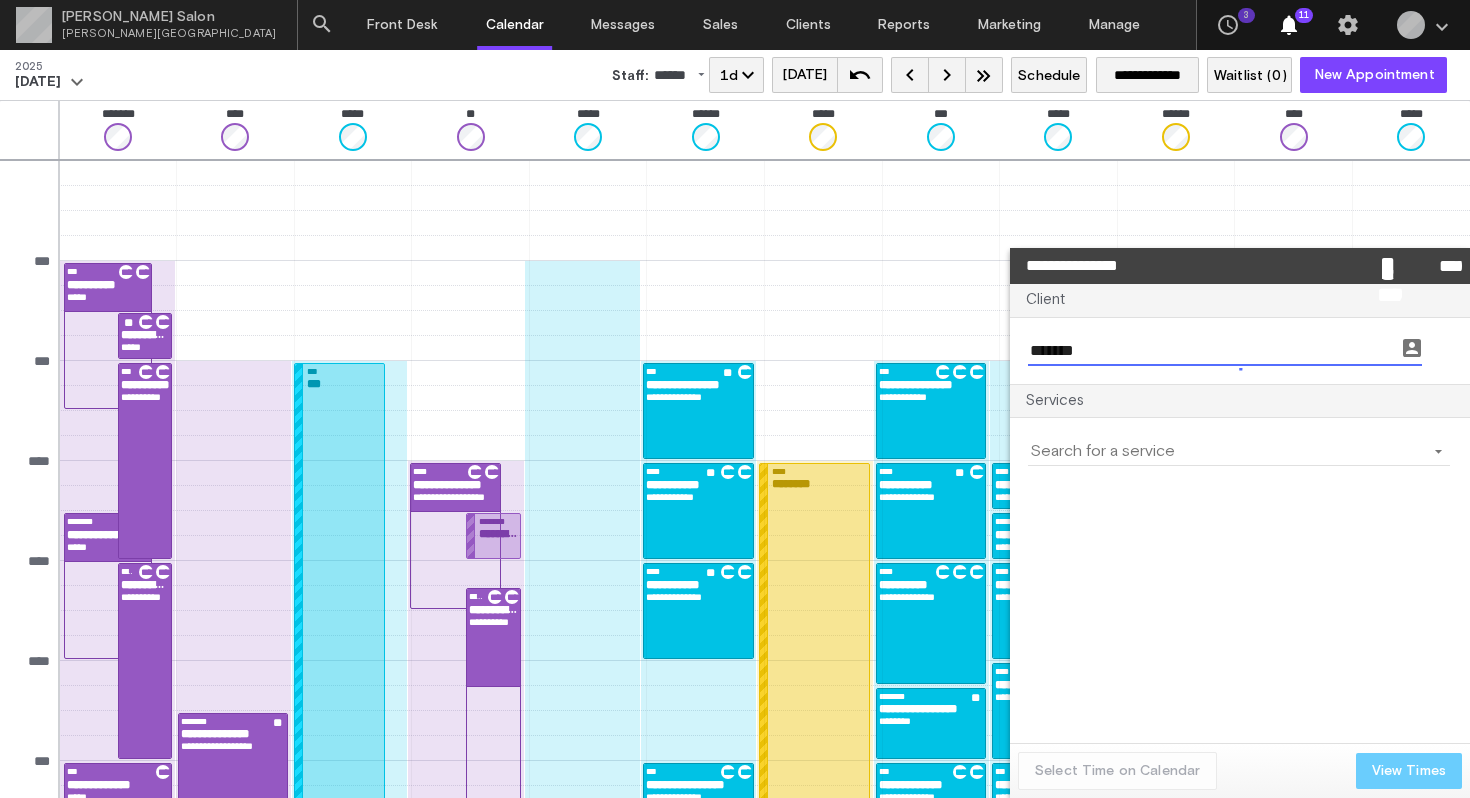 type on "**********" 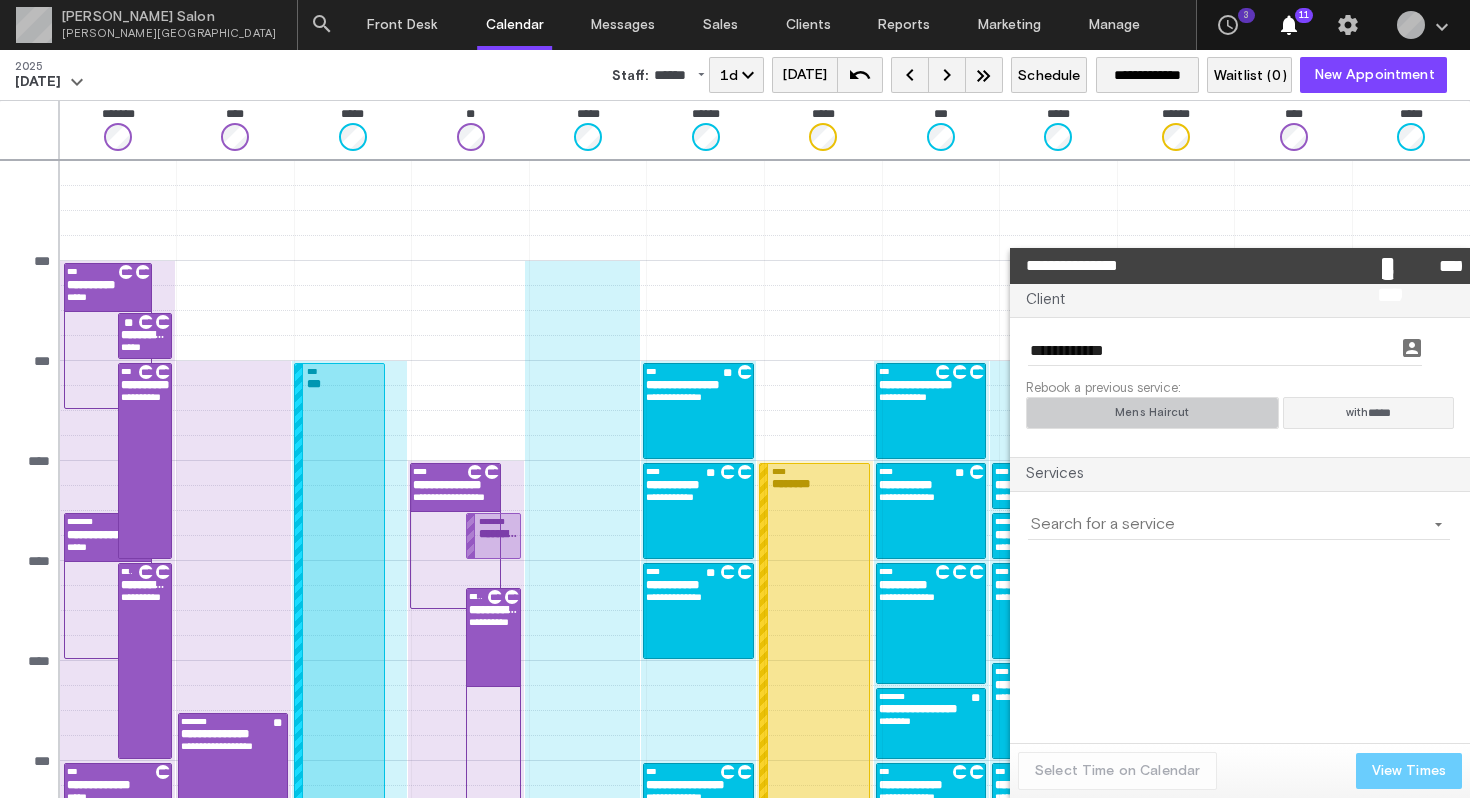 click on "Mens Haircut" 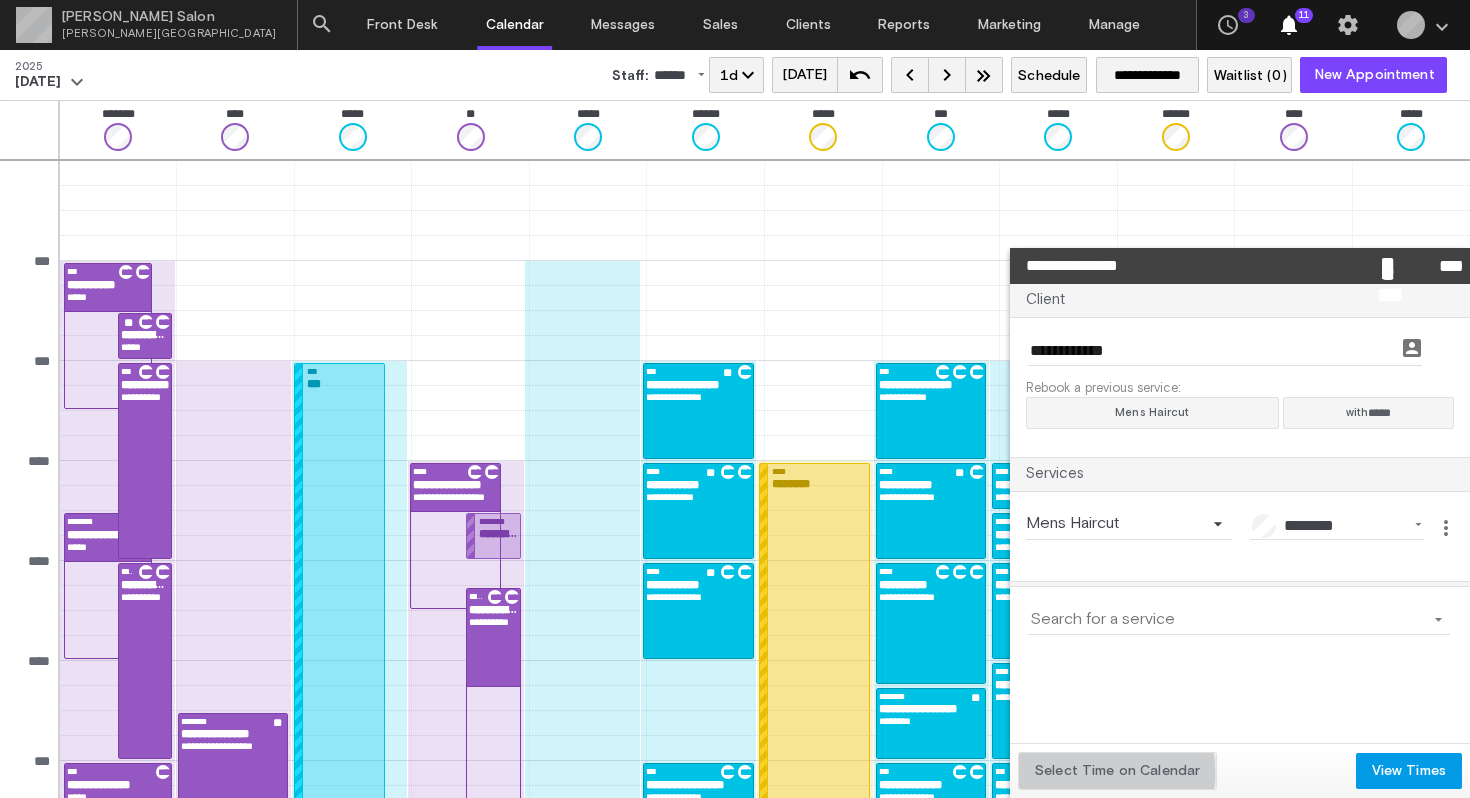 click on "Select Time on Calendar" 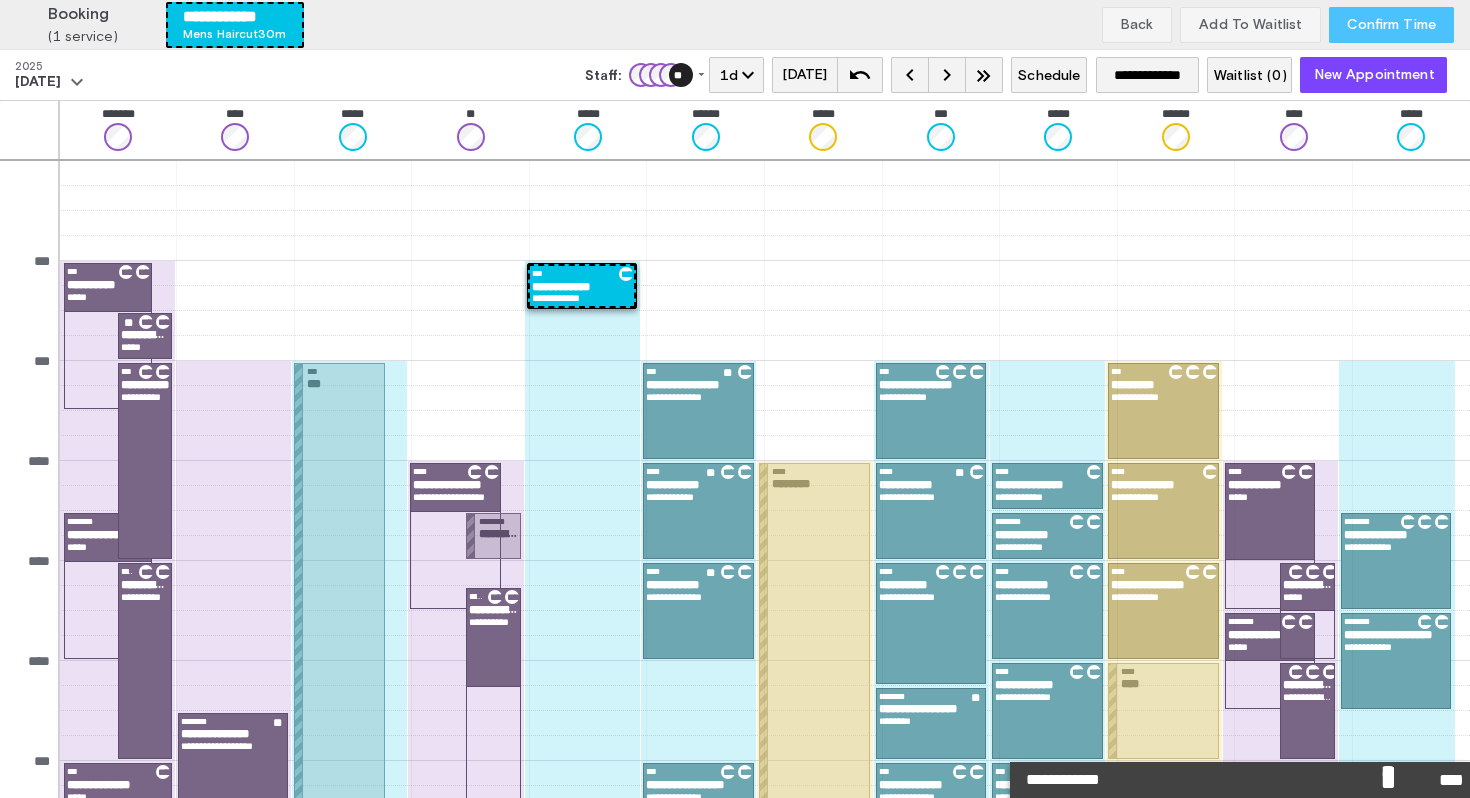click on "Confirm Time" at bounding box center (1391, 25) 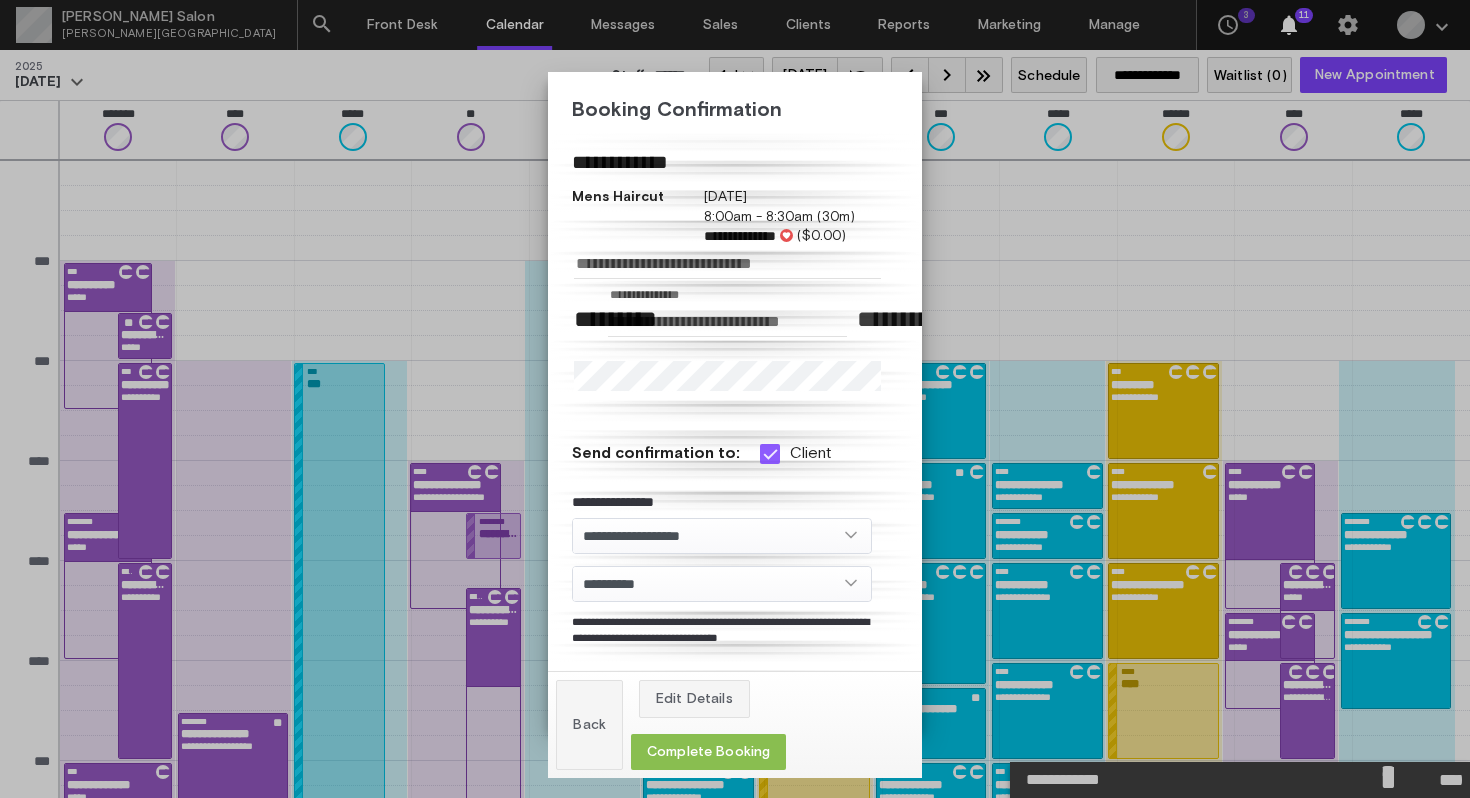 click on "Complete Booking" 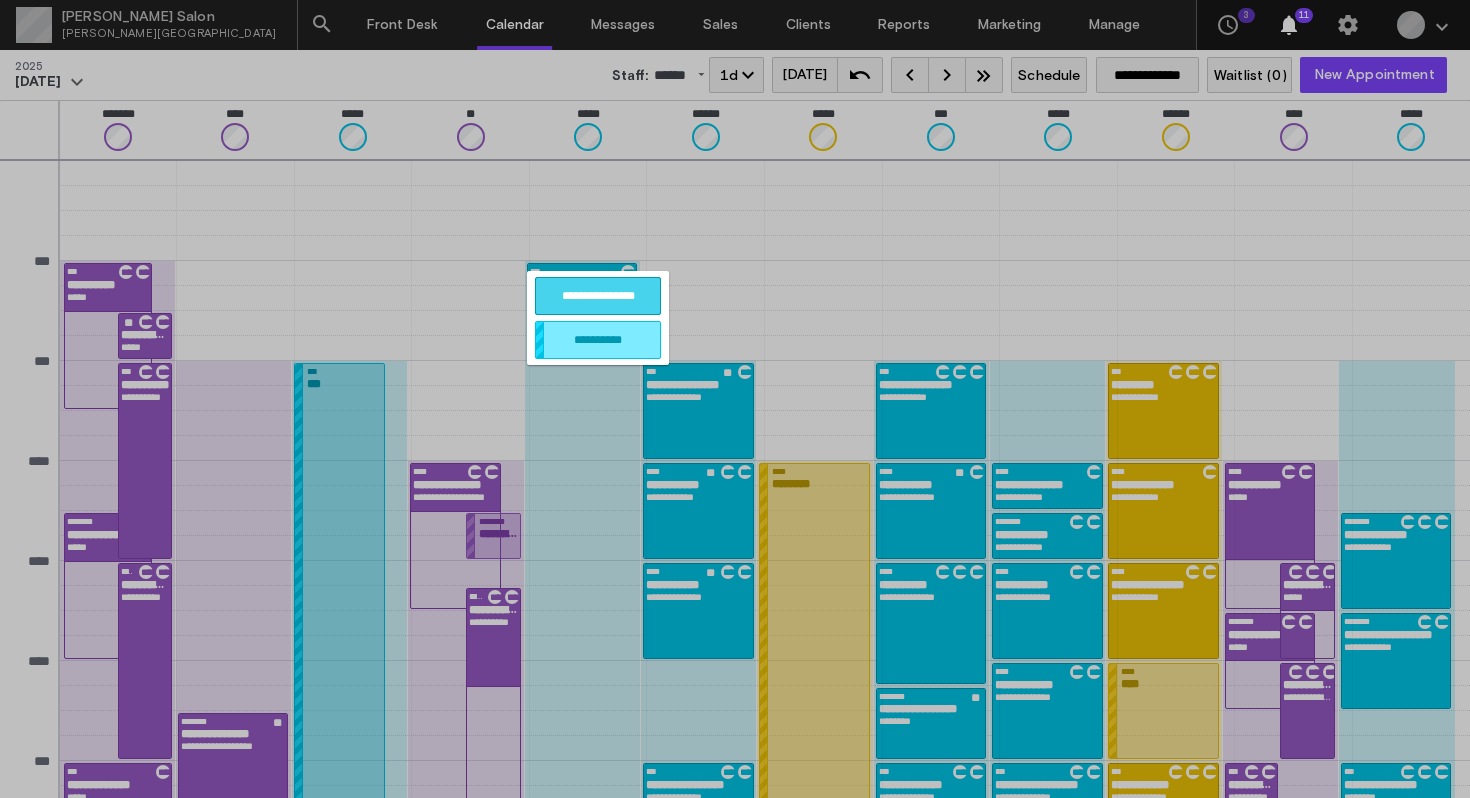 click on "**********" at bounding box center (598, 296) 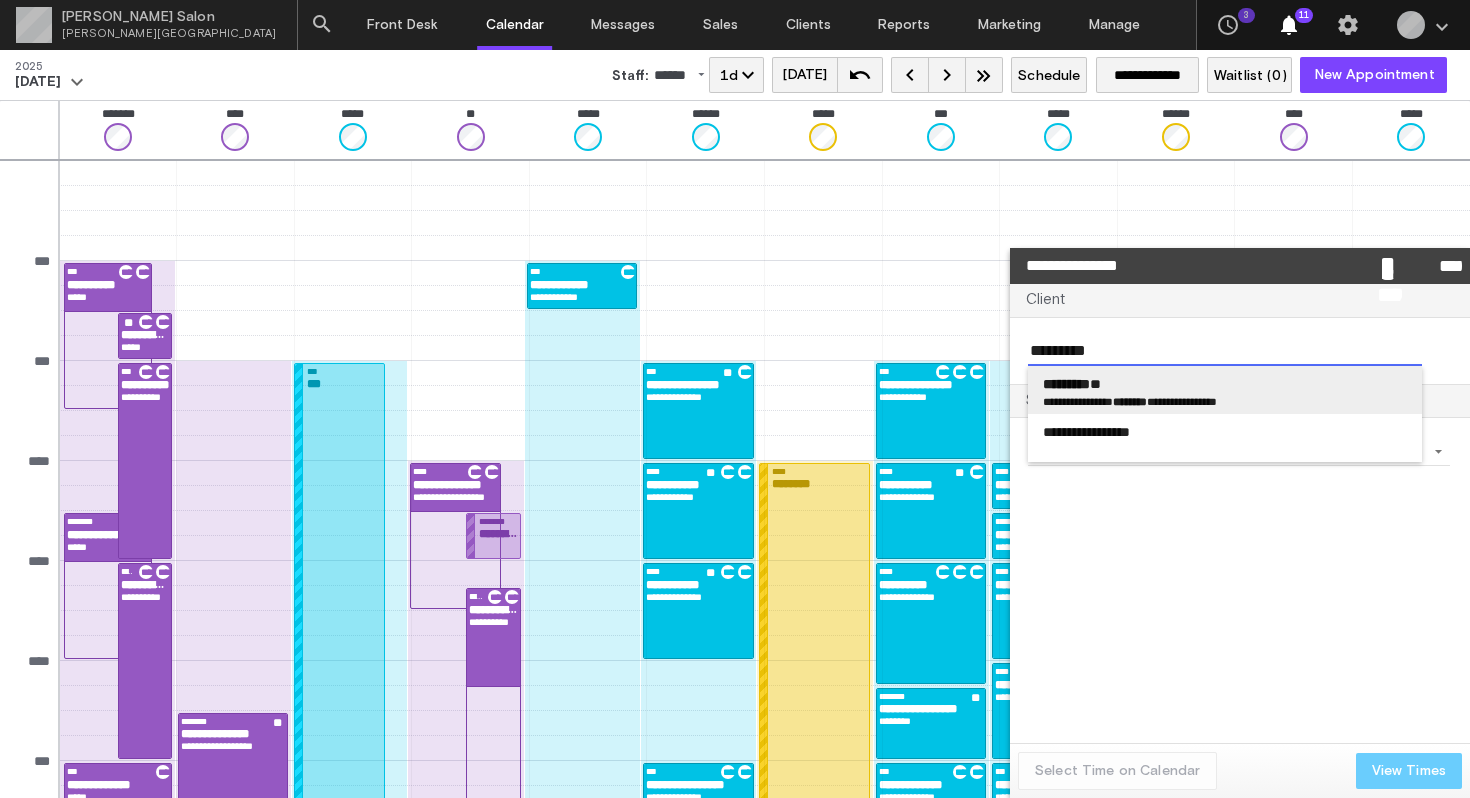click on "*********" at bounding box center (1066, 384) 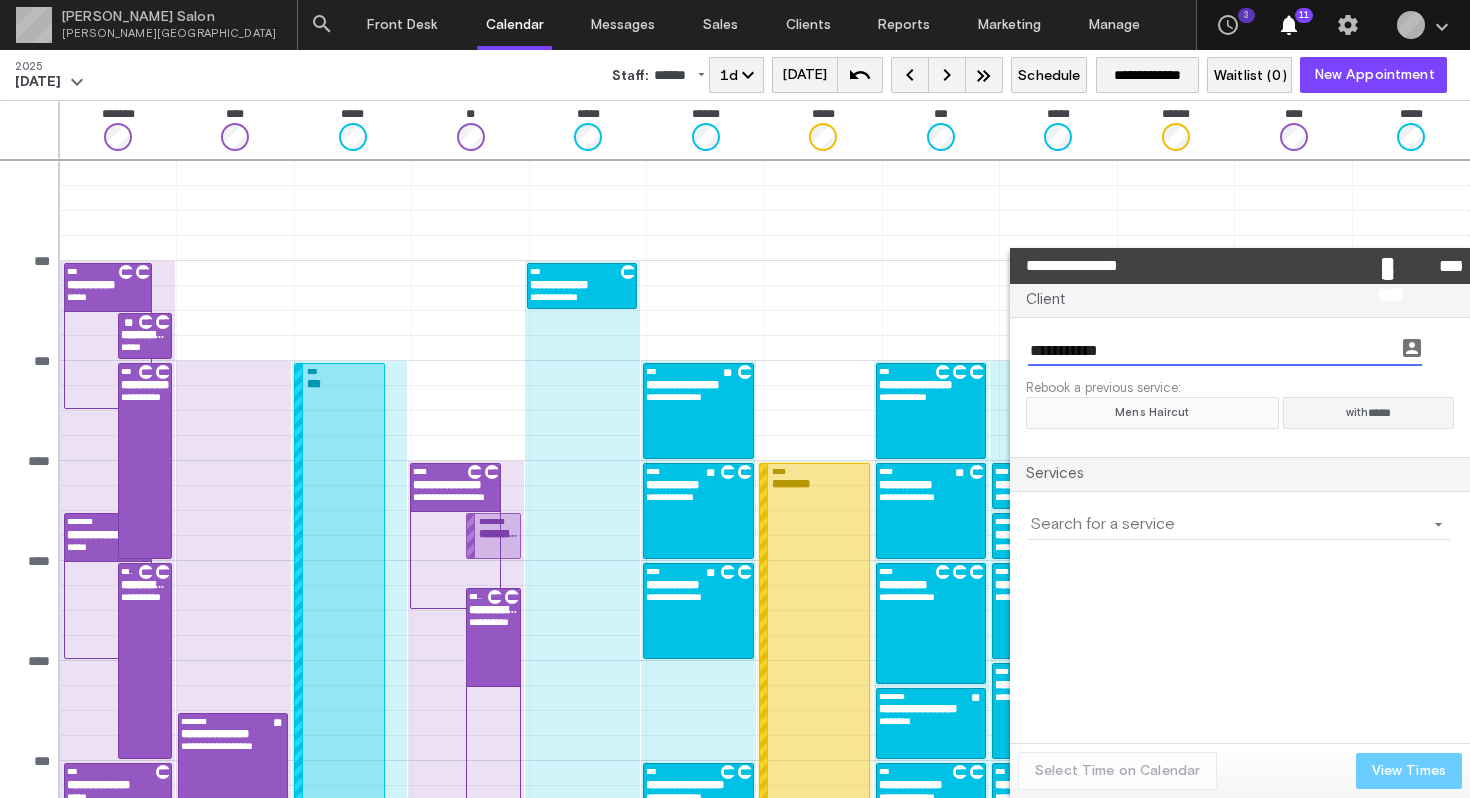 click on "Mens Haircut" 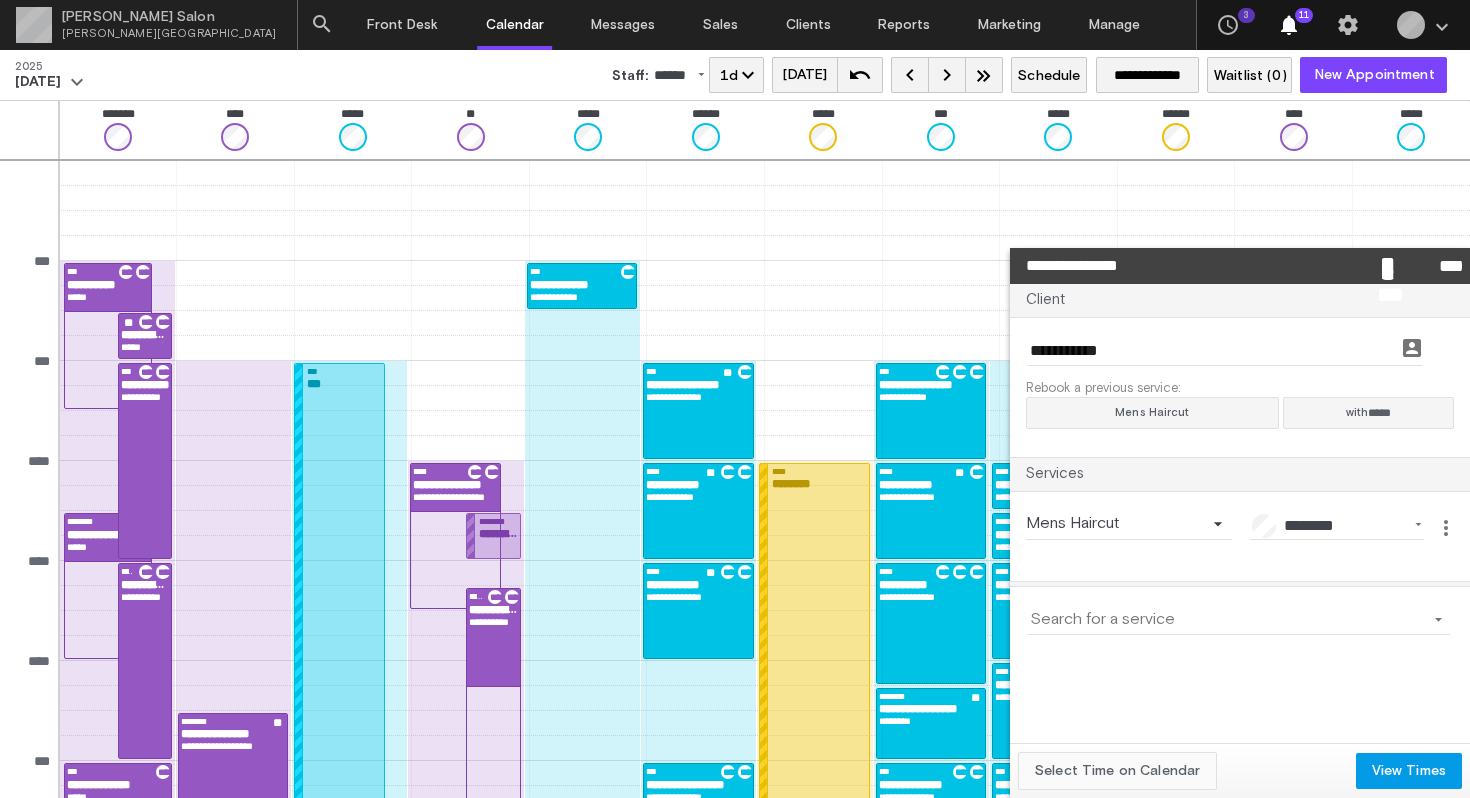 click on "Select Time on Calendar" 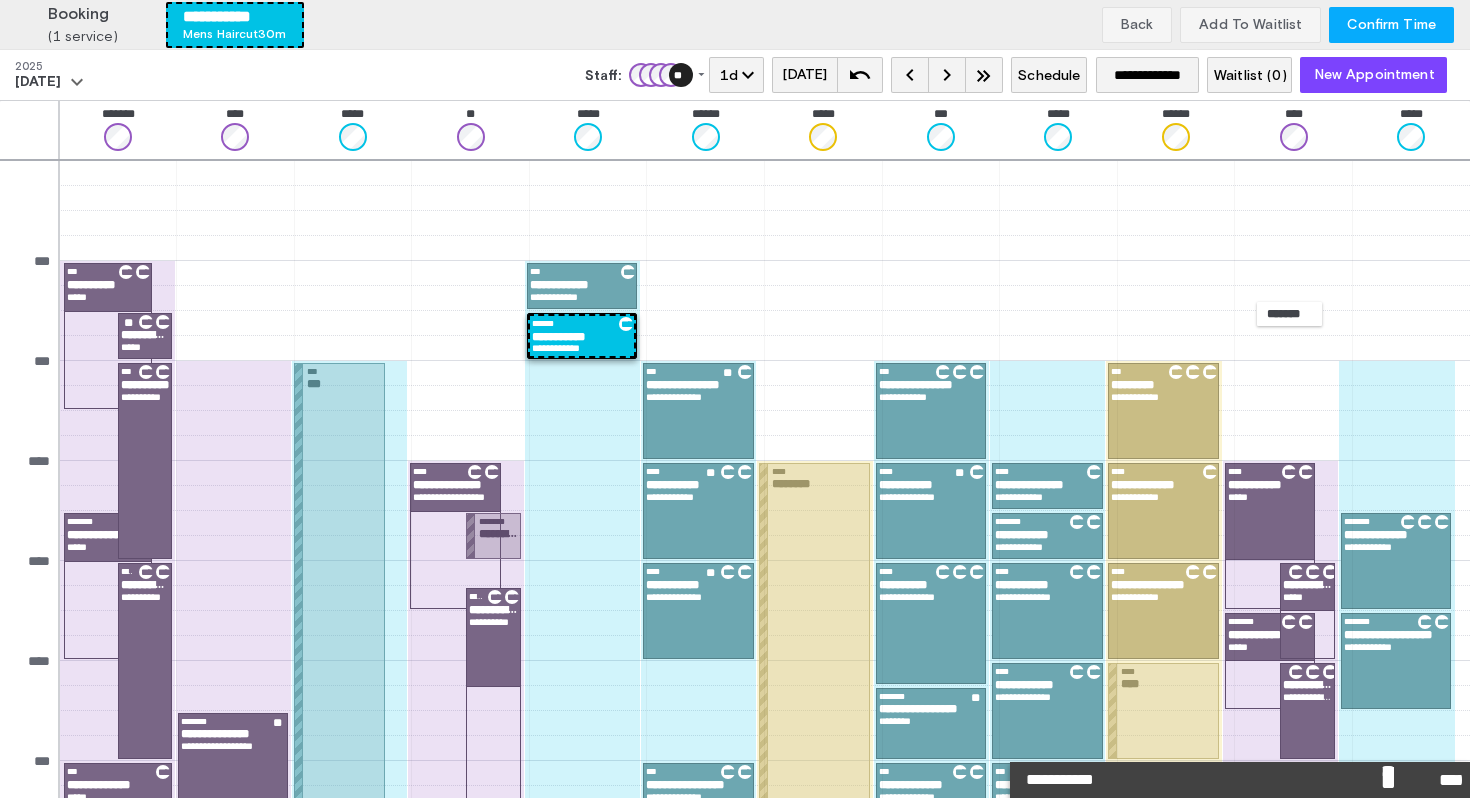 click on "Confirm Time" at bounding box center [1391, 25] 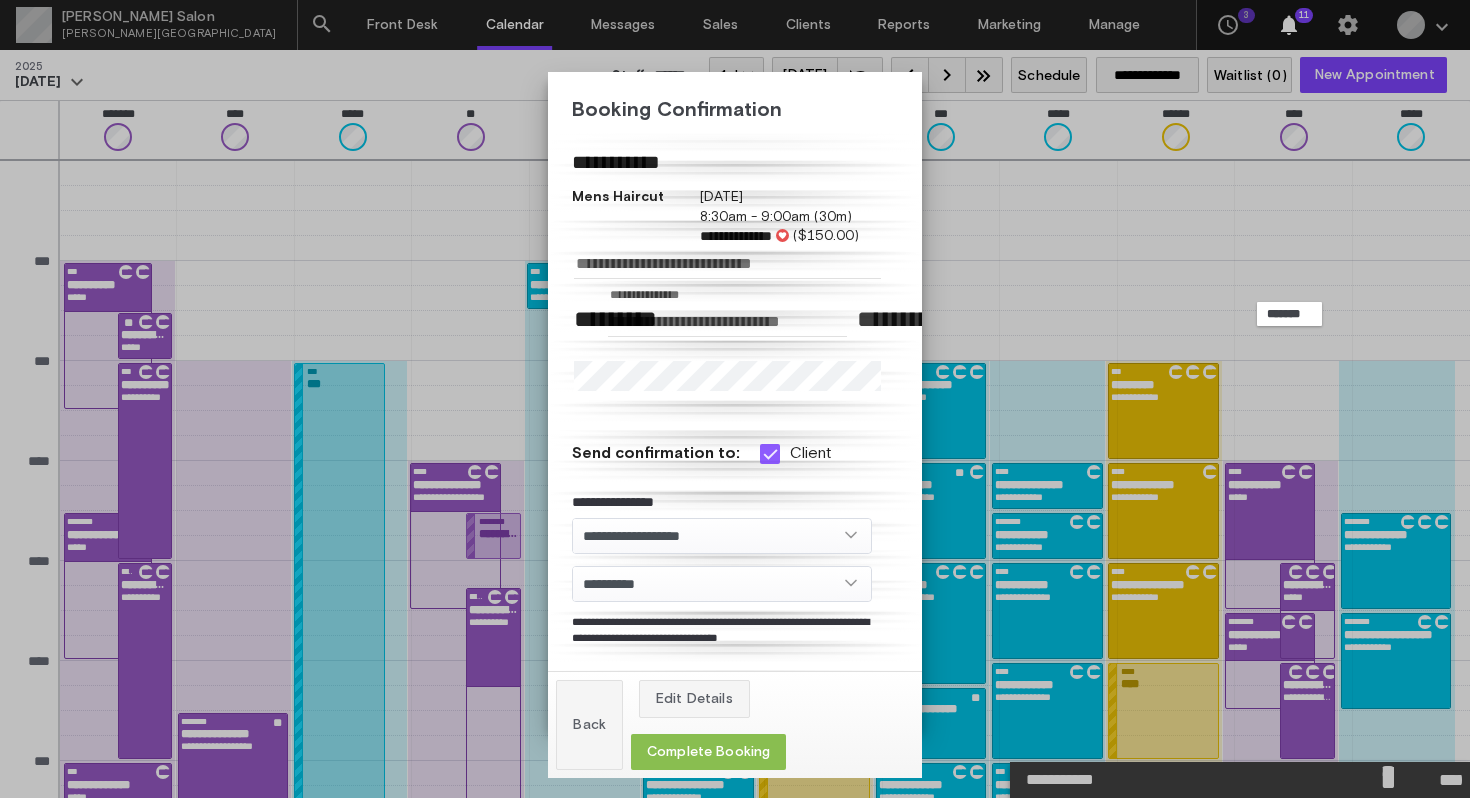 click on "Complete Booking" 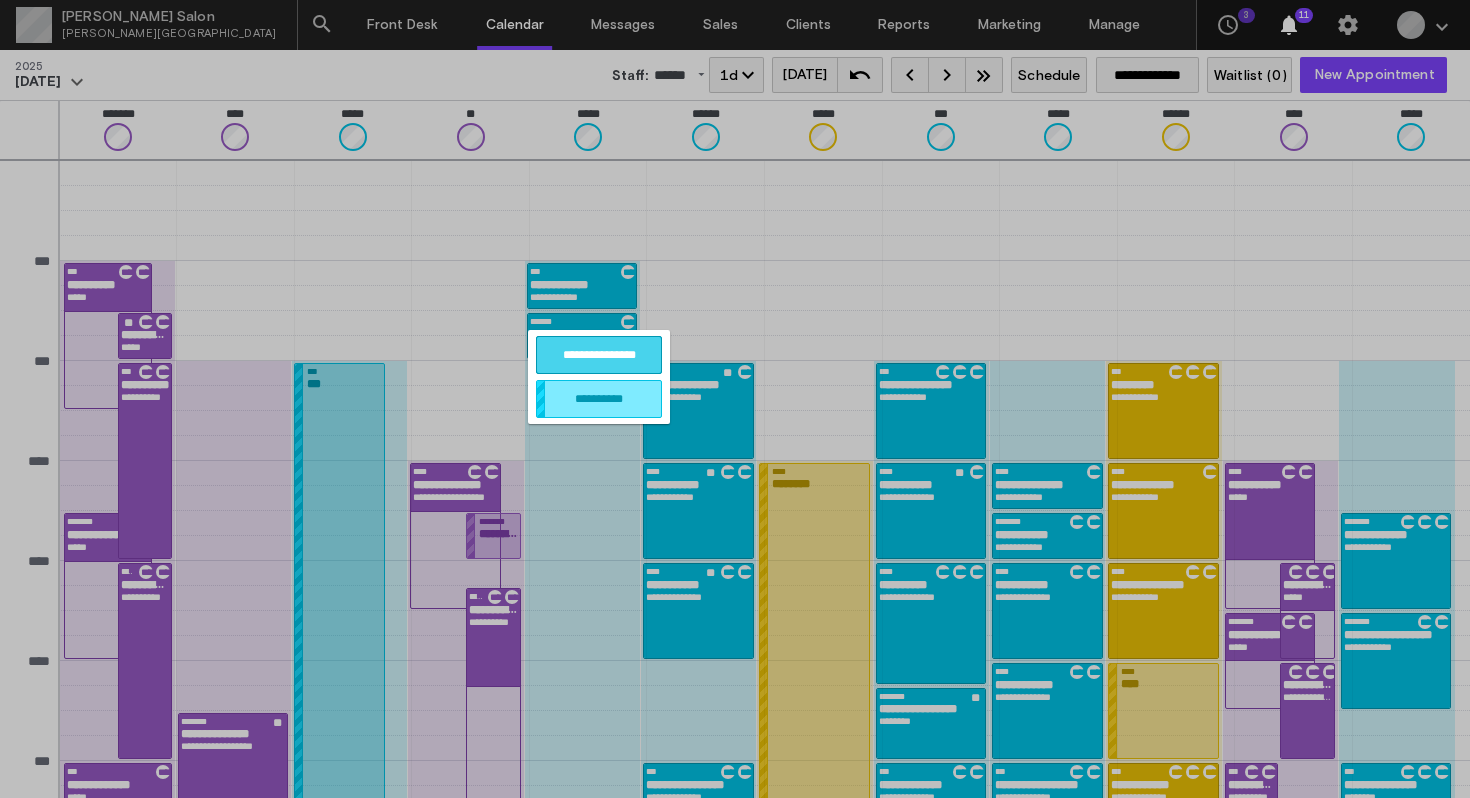 click on "**********" at bounding box center (599, 355) 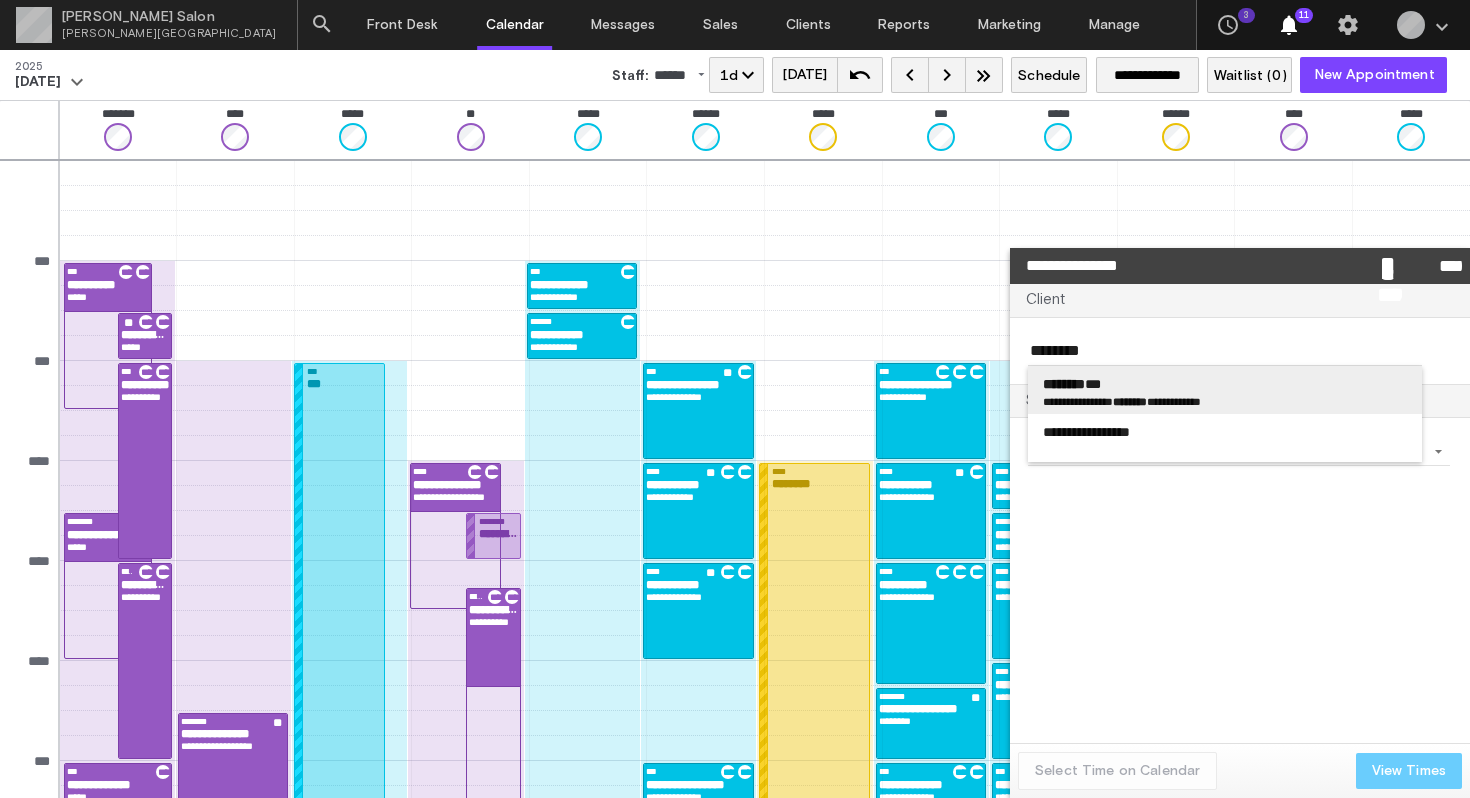 click on "********" at bounding box center [1064, 384] 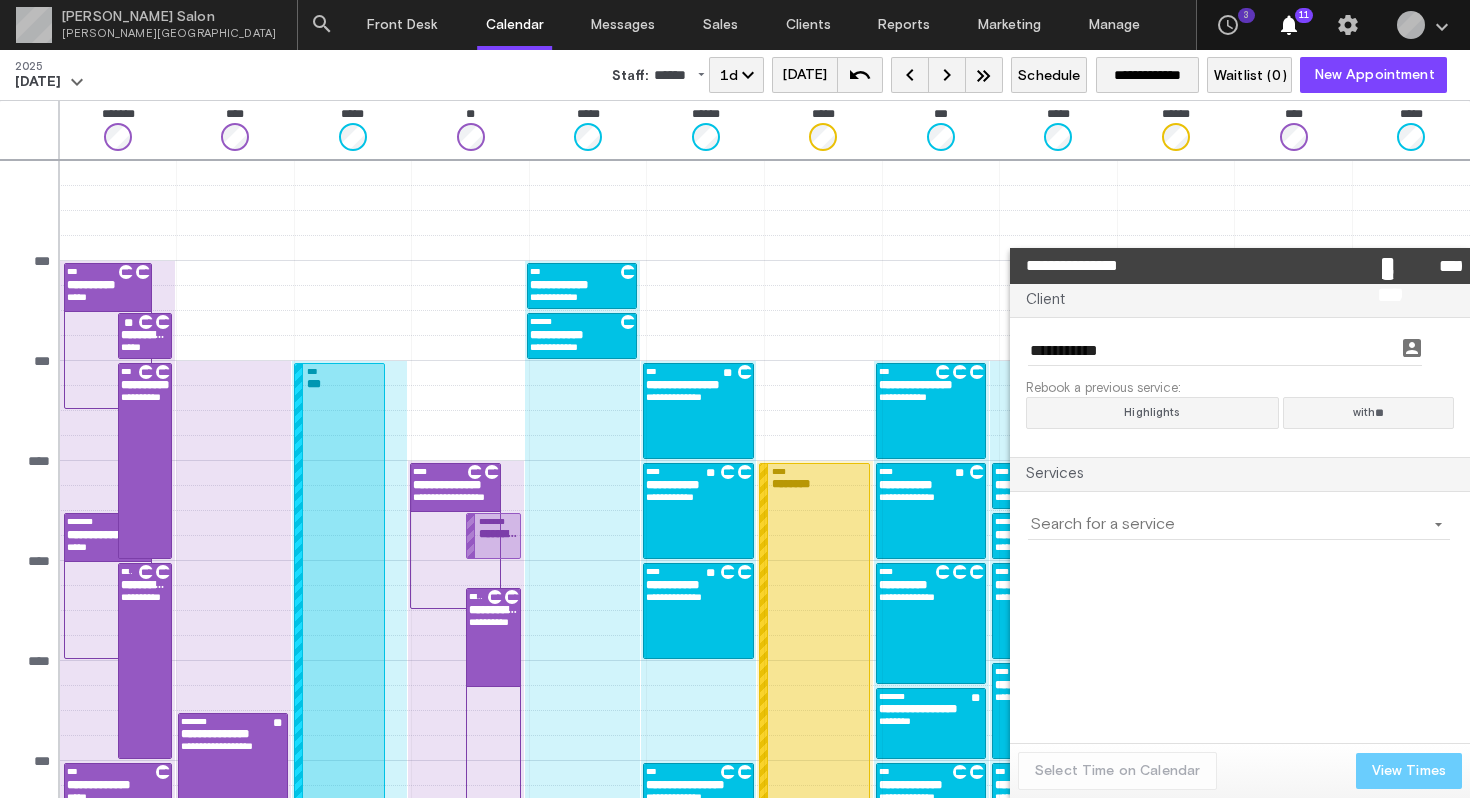 click on "arrow_drop_down" 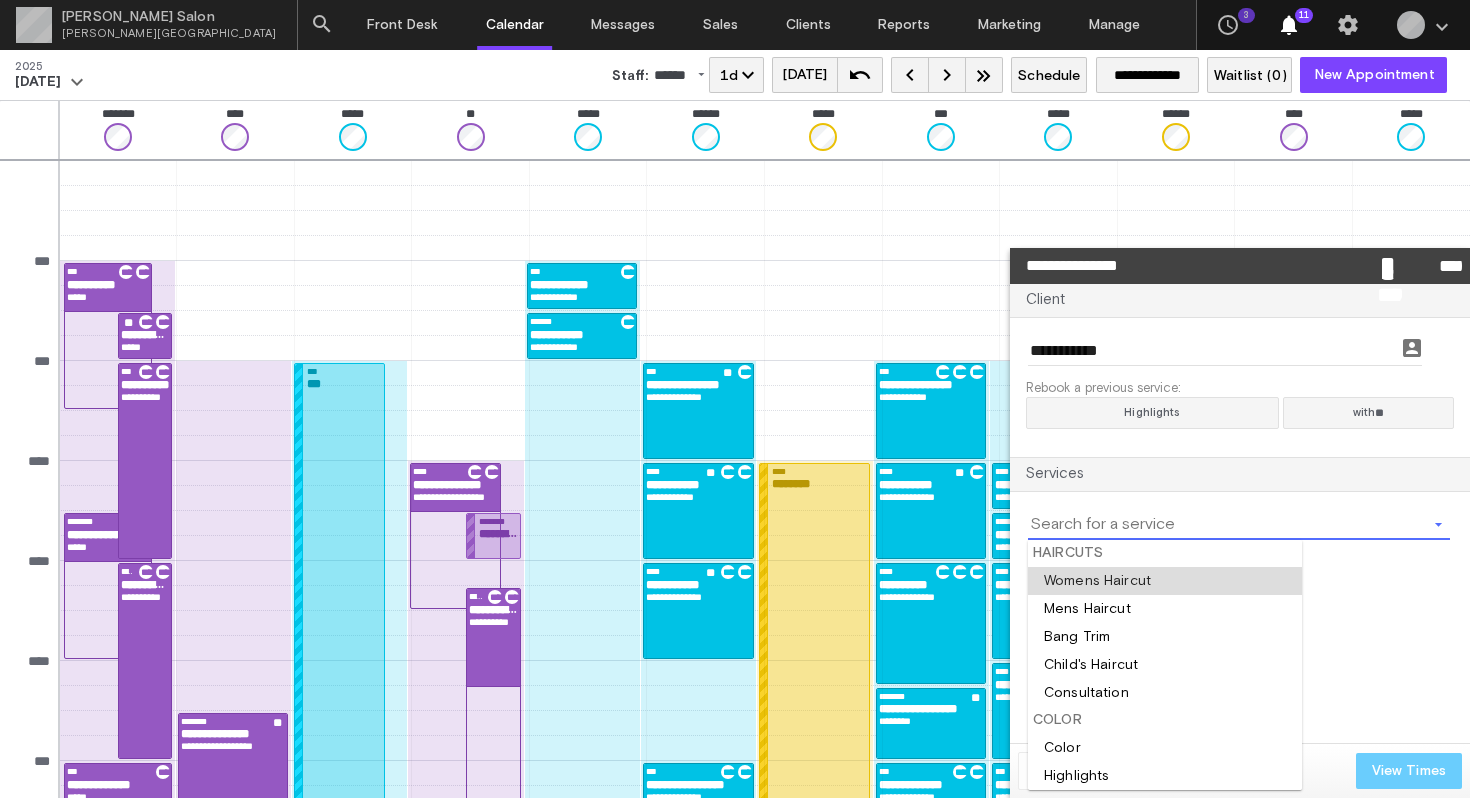 click at bounding box center [1165, 581] 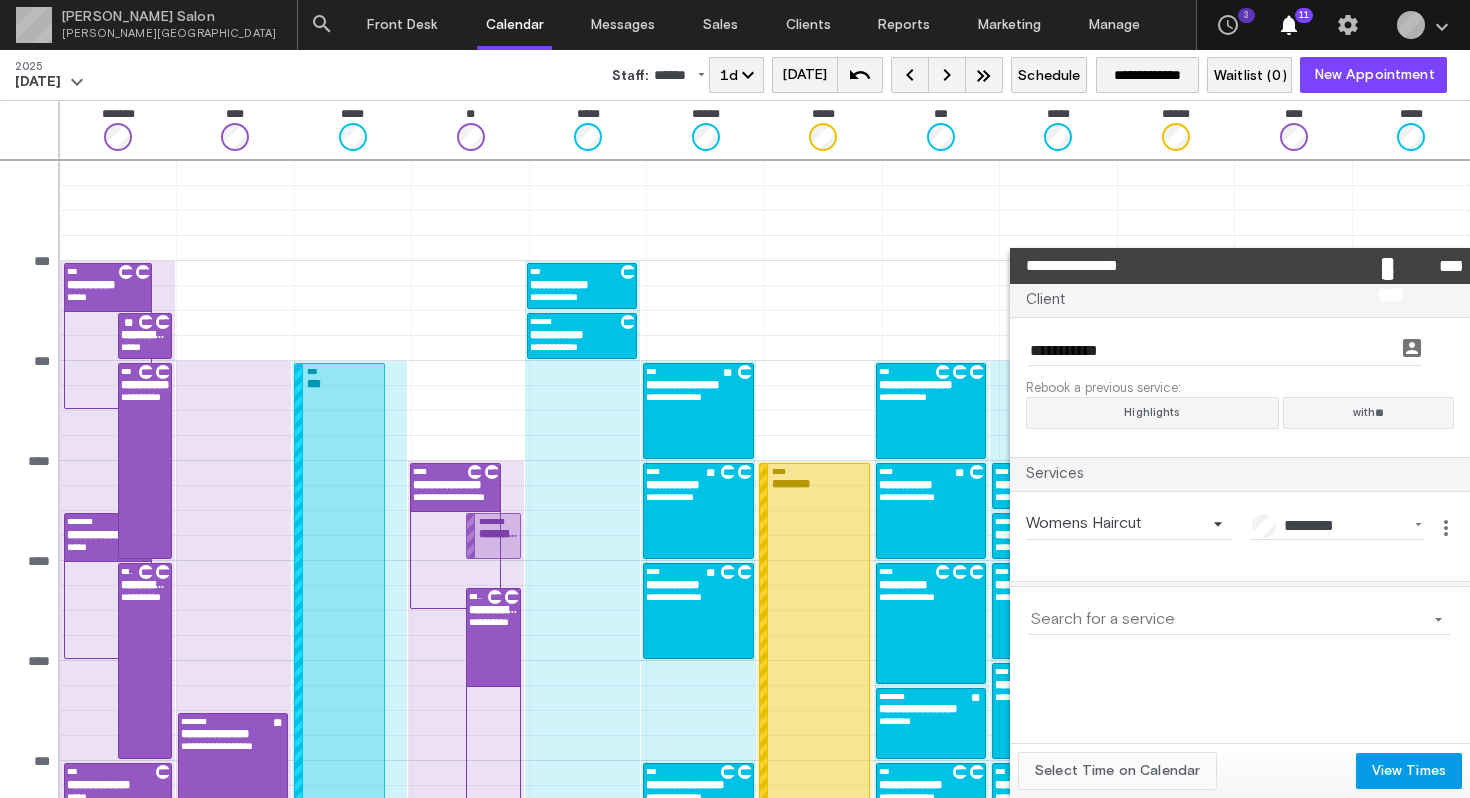 click on "Select Time on Calendar" 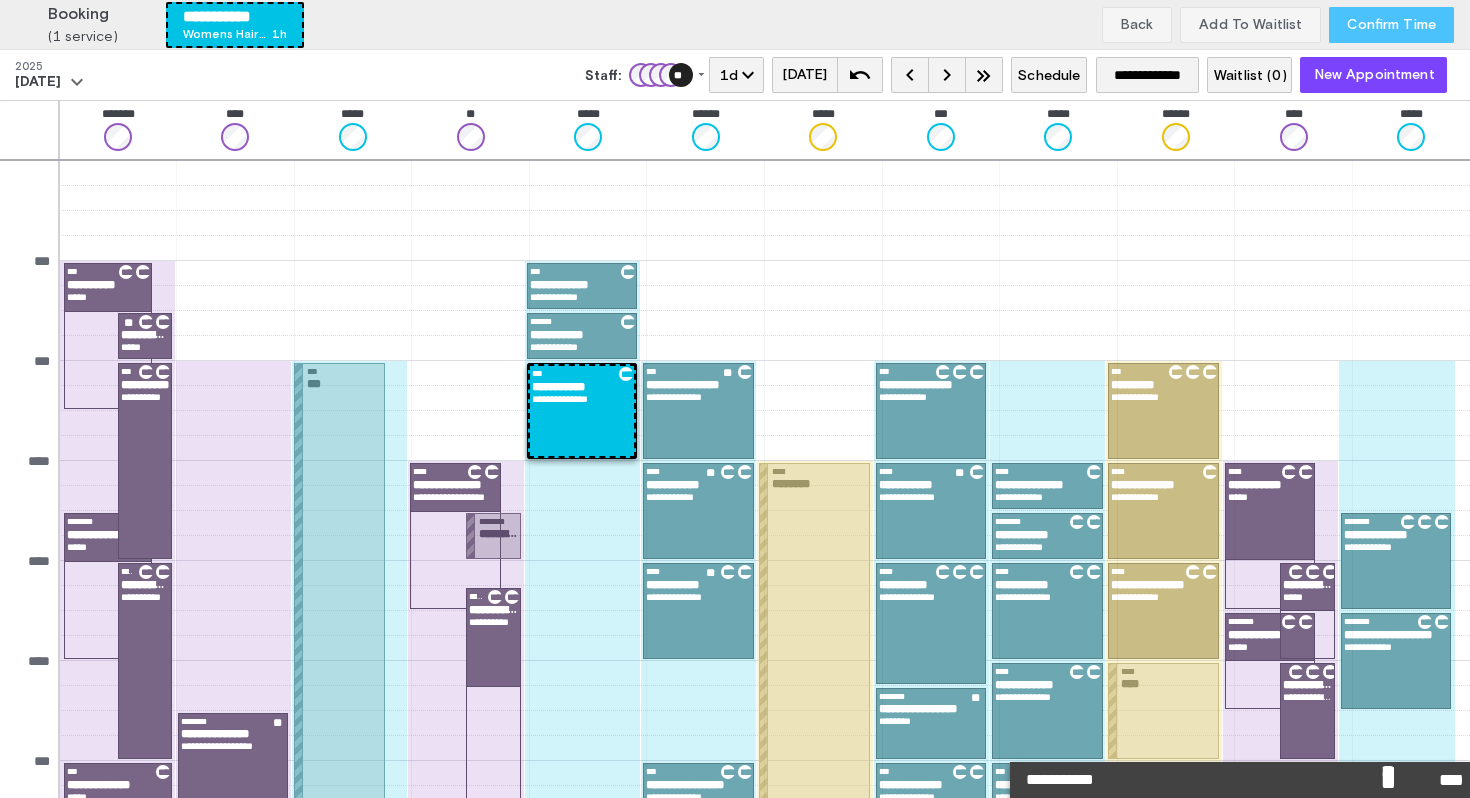 click on "Confirm Time" at bounding box center [1391, 25] 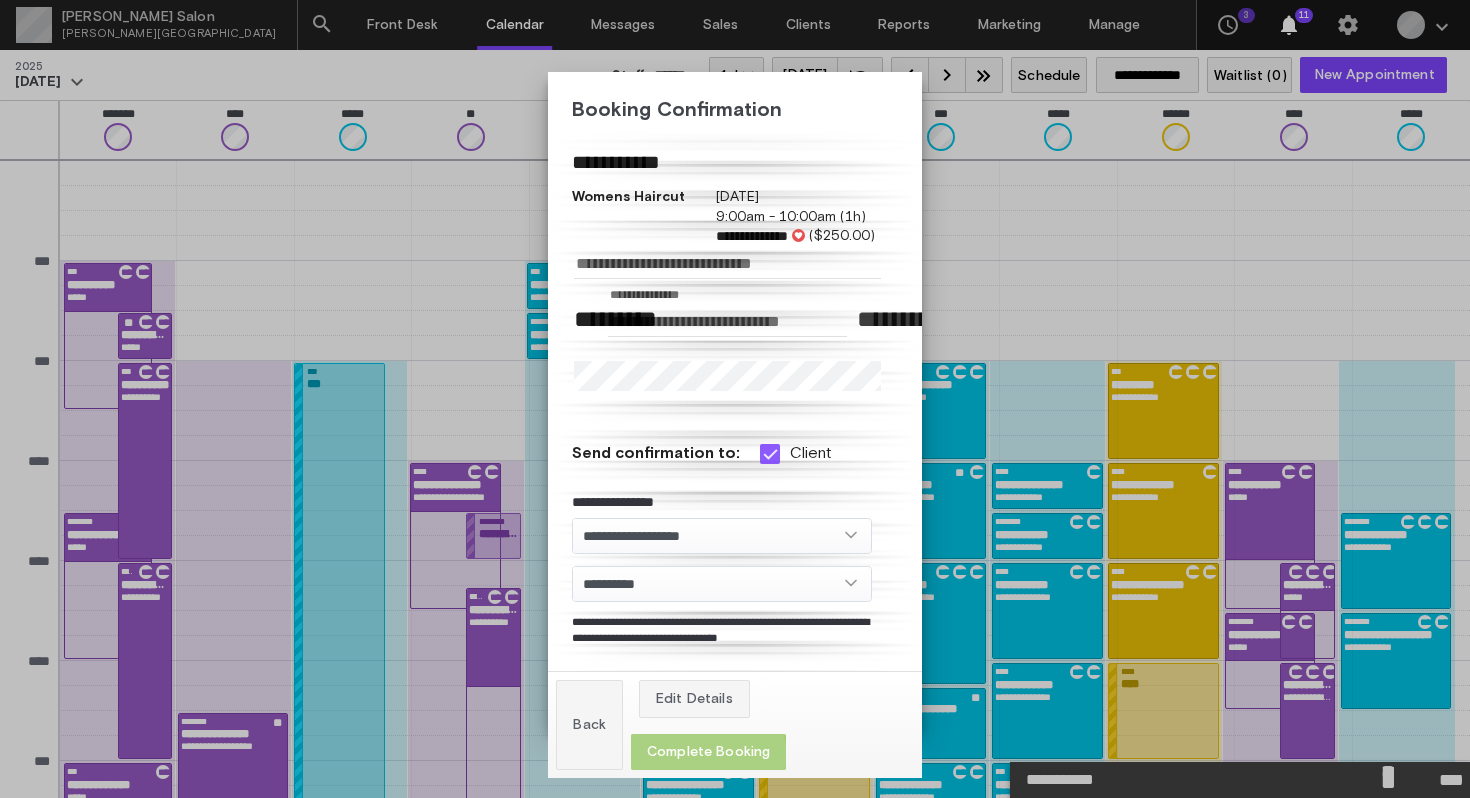 click on "Complete Booking" 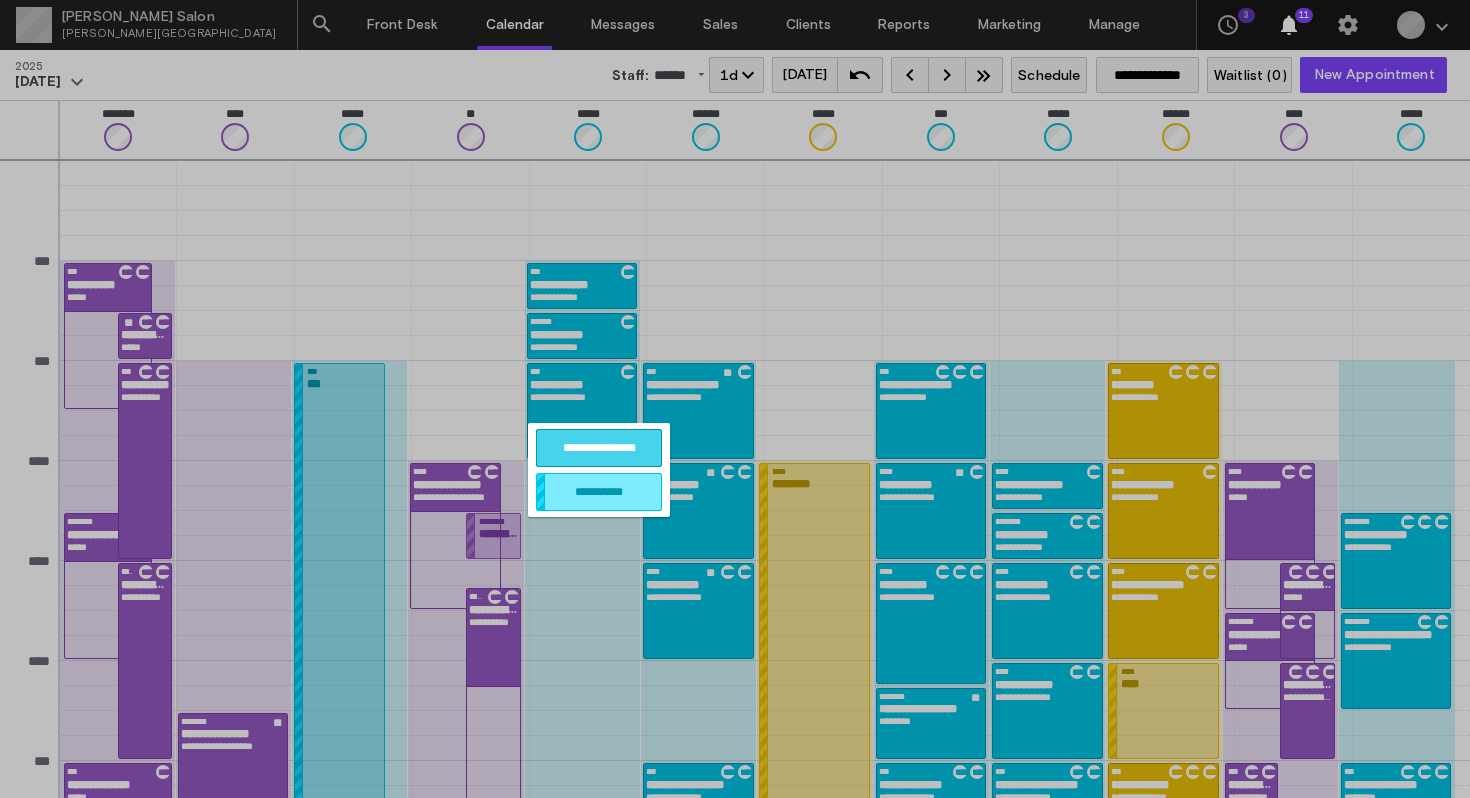 click on "**********" at bounding box center [599, 448] 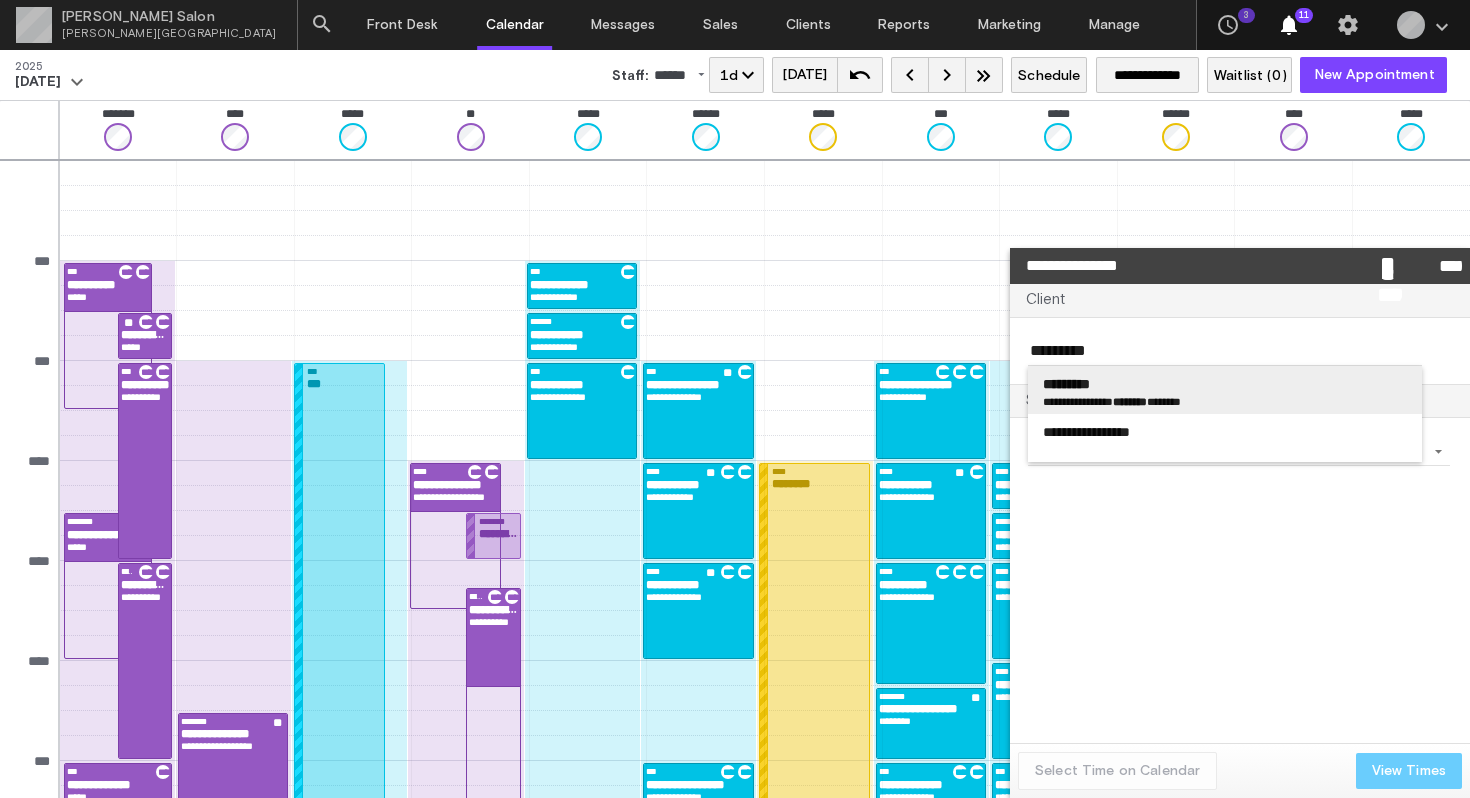 click on "*********" at bounding box center [1225, 384] 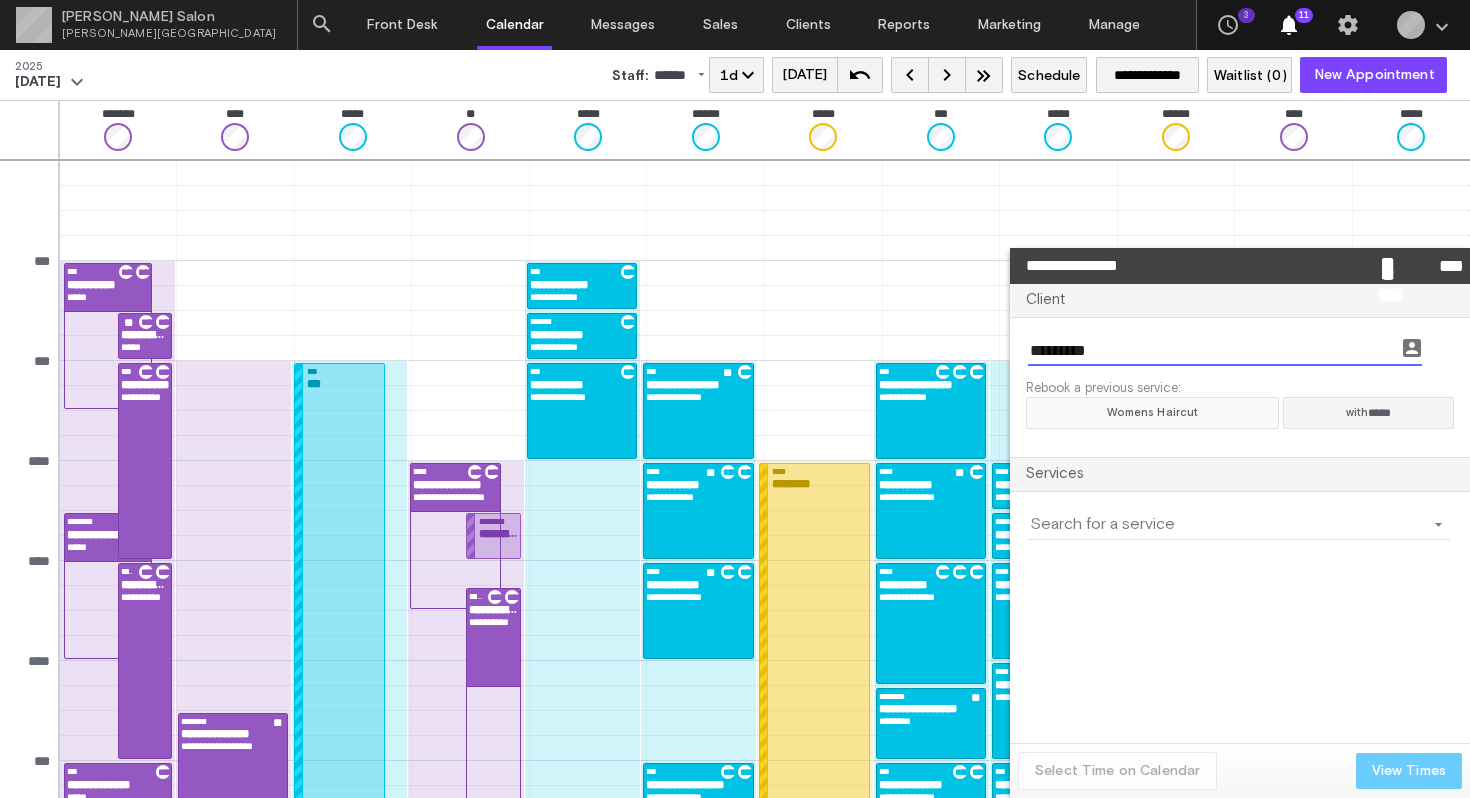 click on "Womens Haircut" 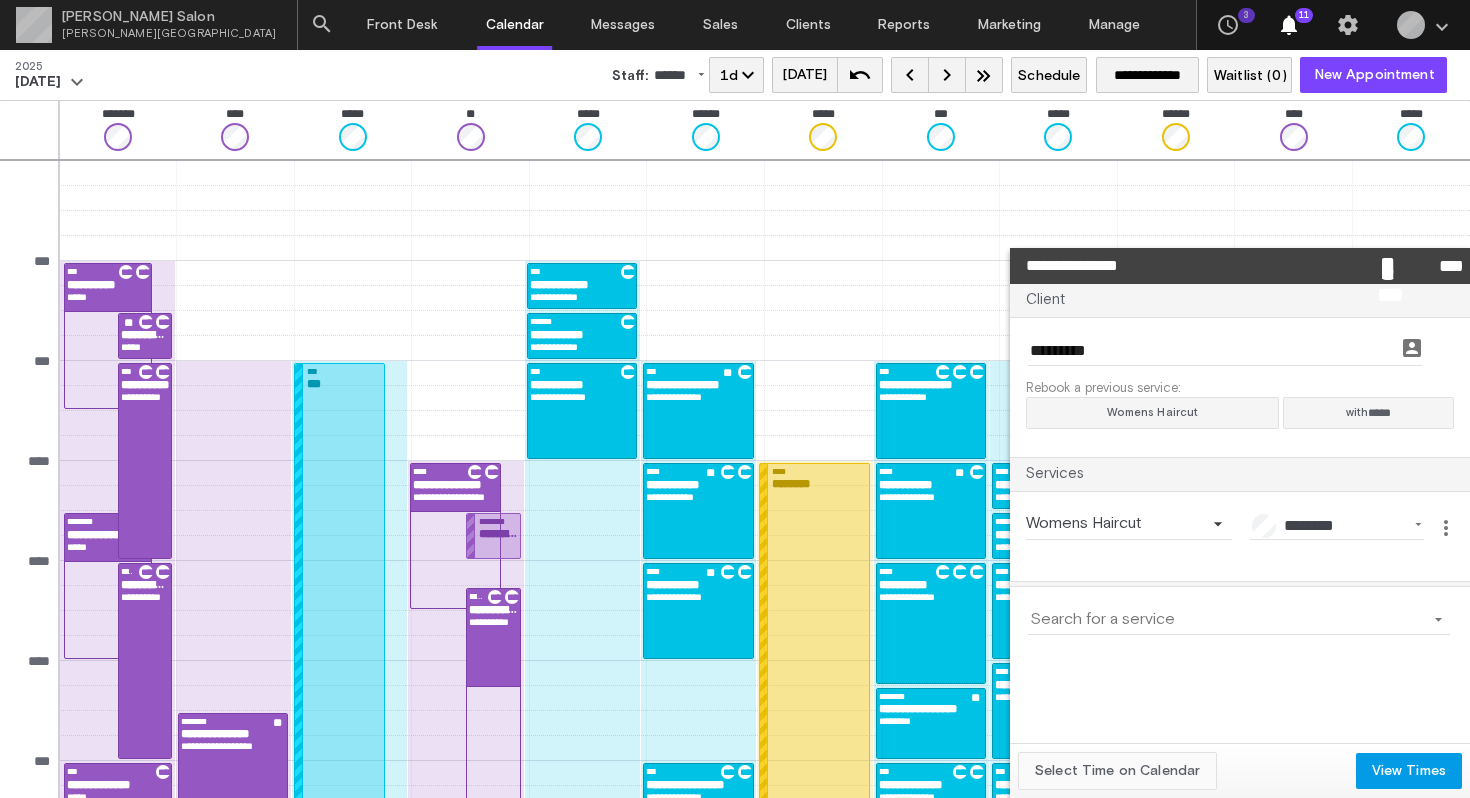 click on "Select Time on Calendar" 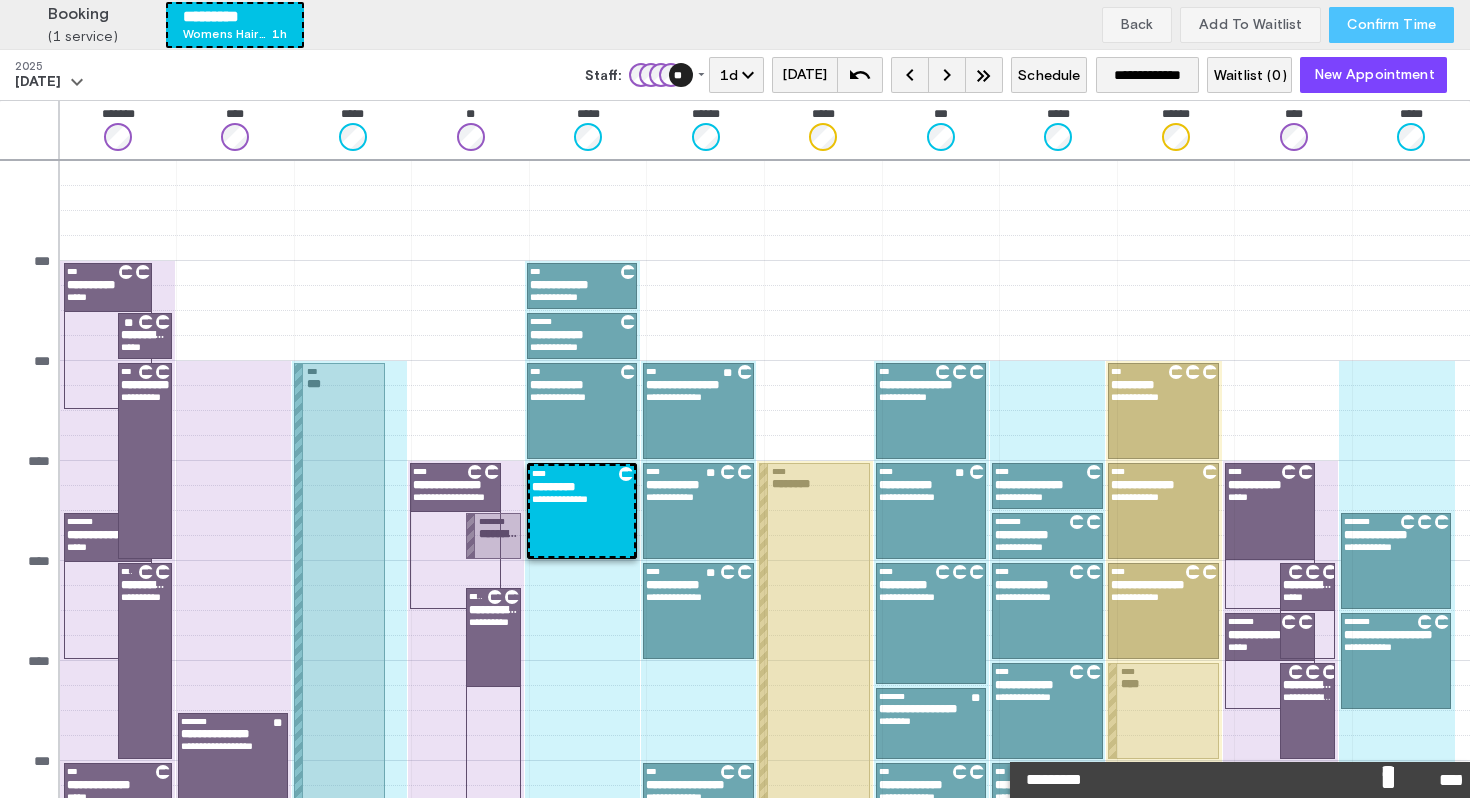 click on "Confirm Time" at bounding box center [1391, 25] 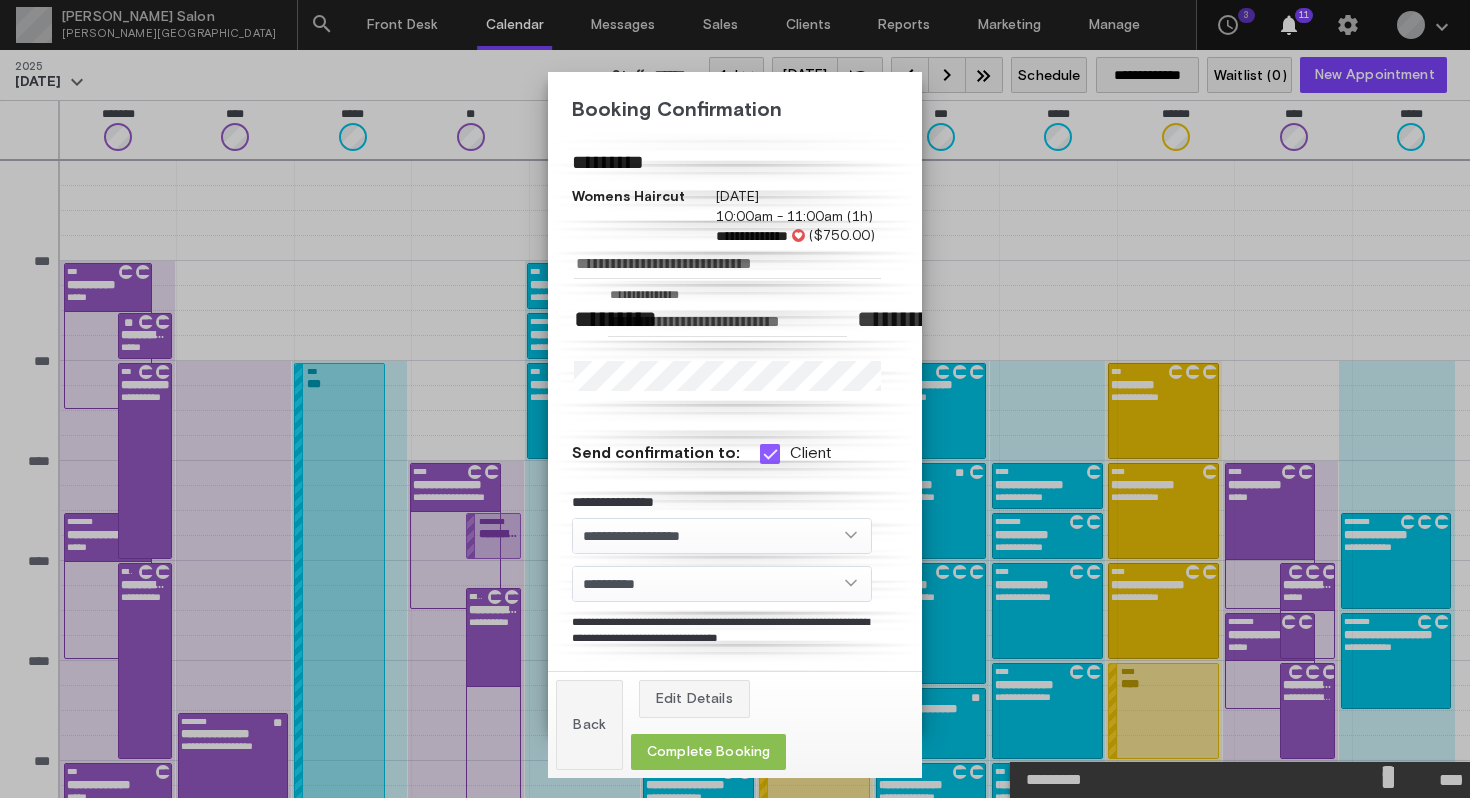click on "Complete Booking" 